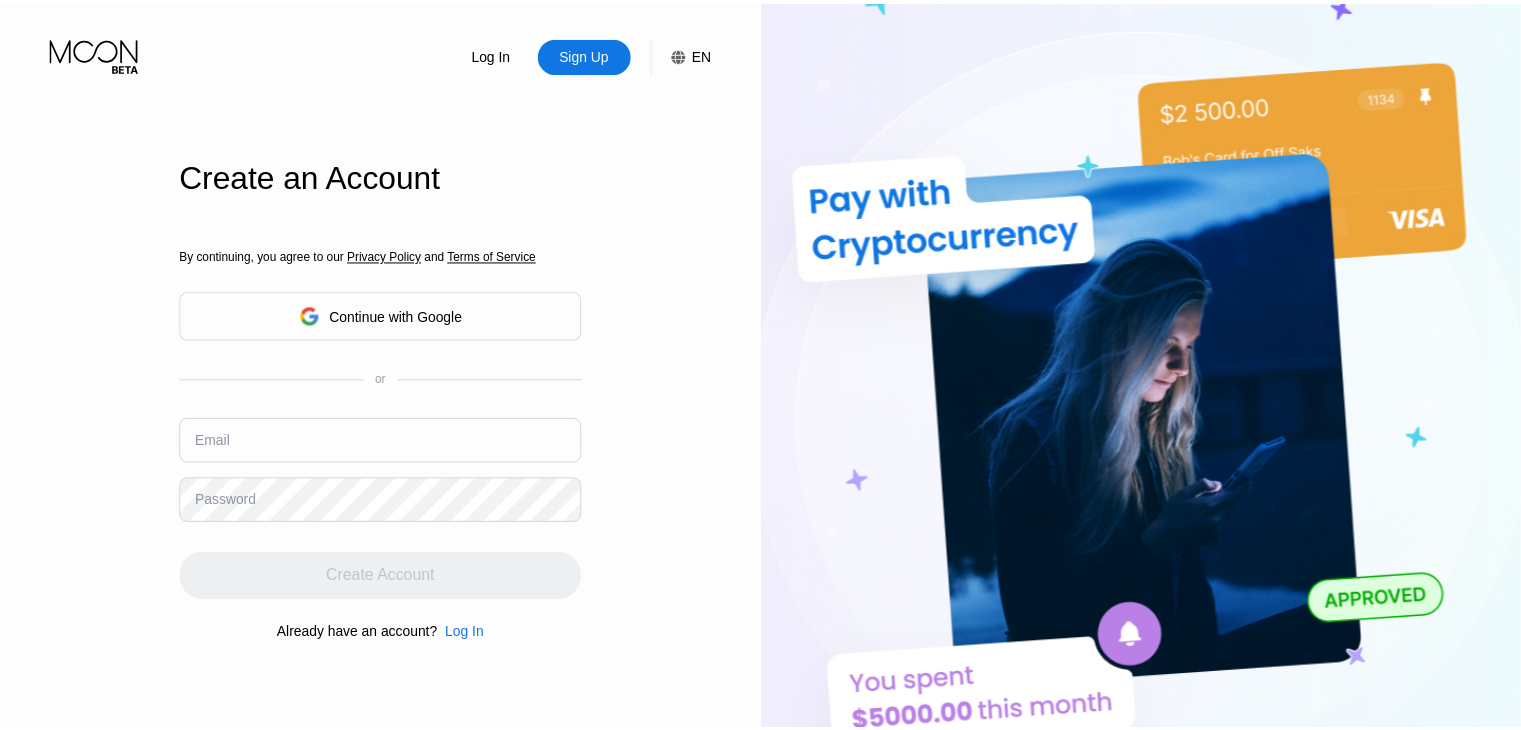 scroll, scrollTop: 0, scrollLeft: 0, axis: both 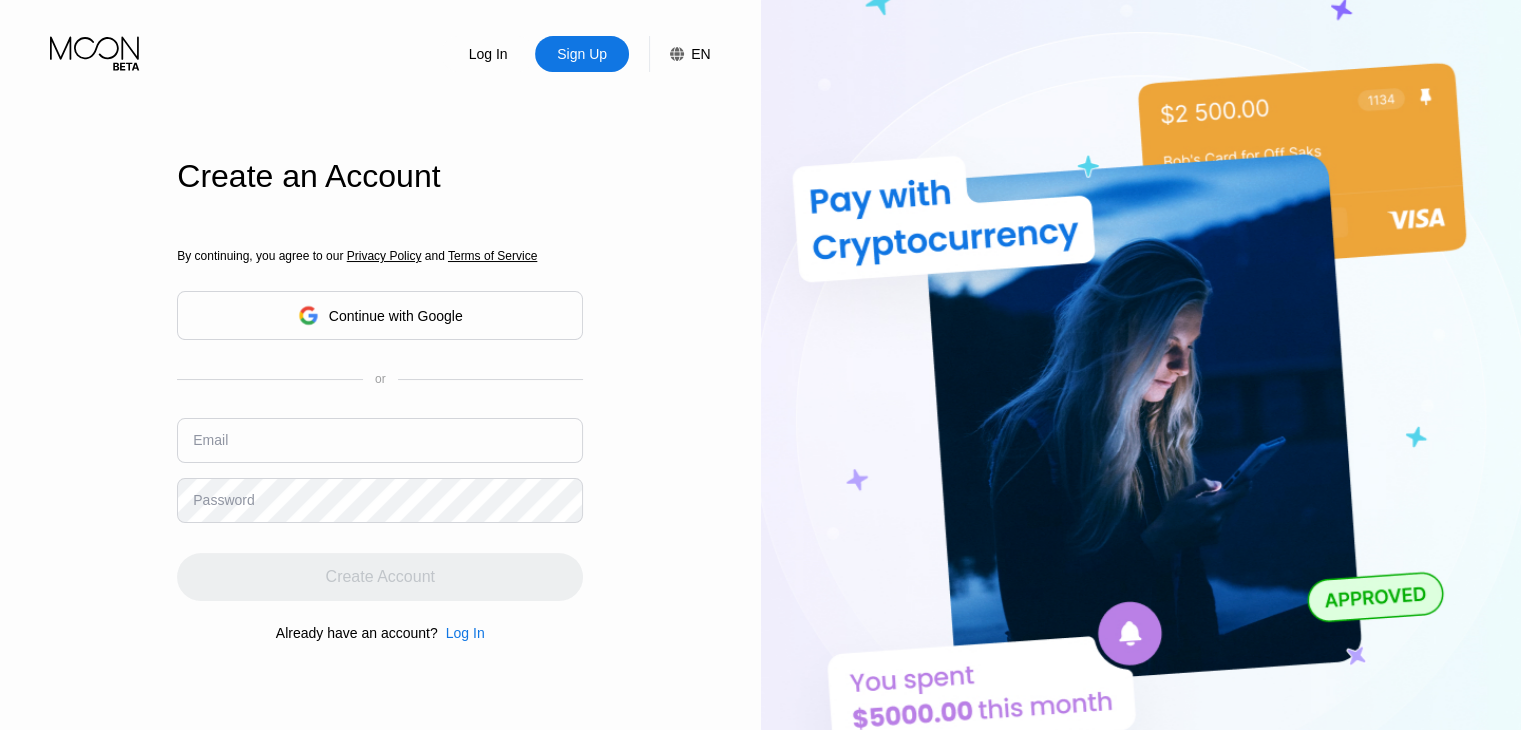 click at bounding box center [380, 440] 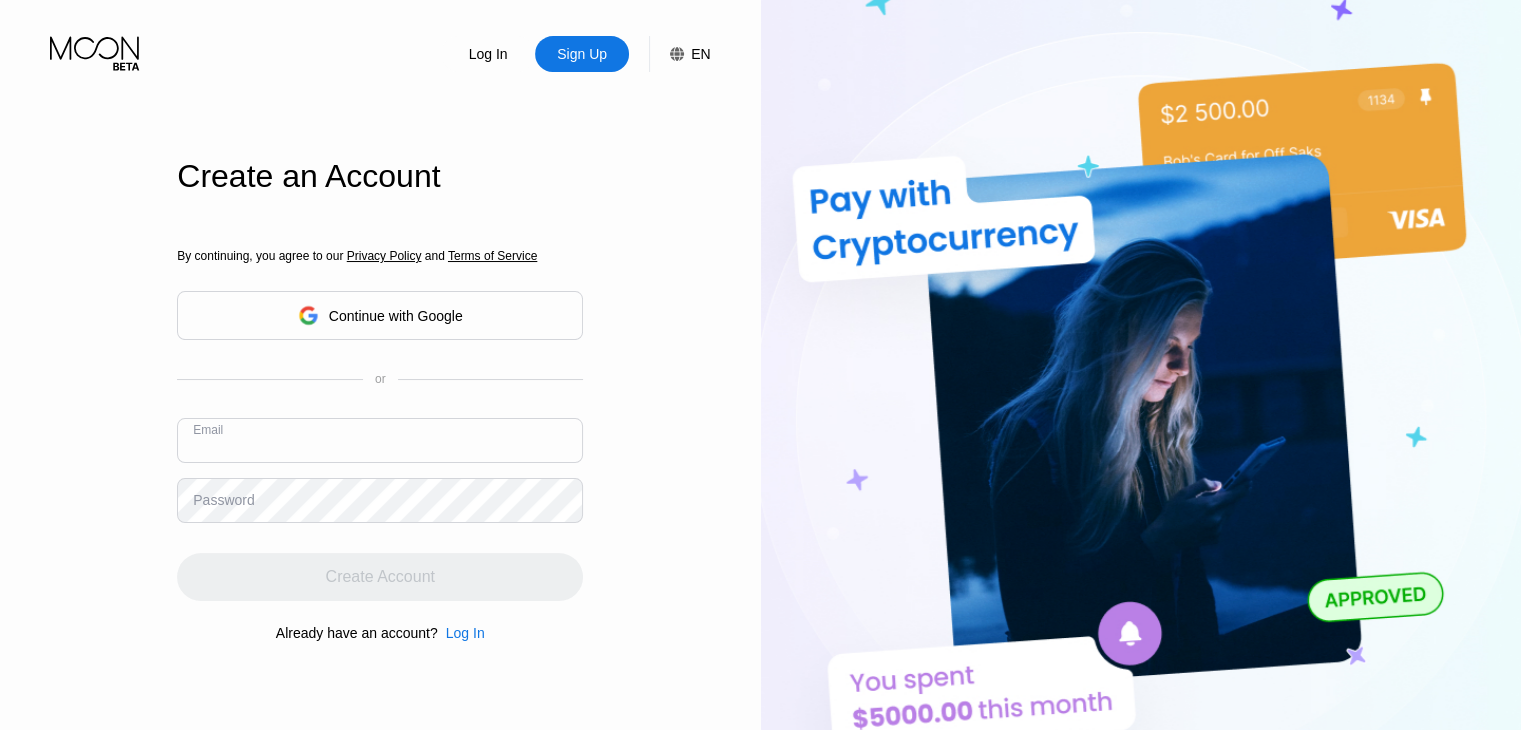 click at bounding box center [380, 440] 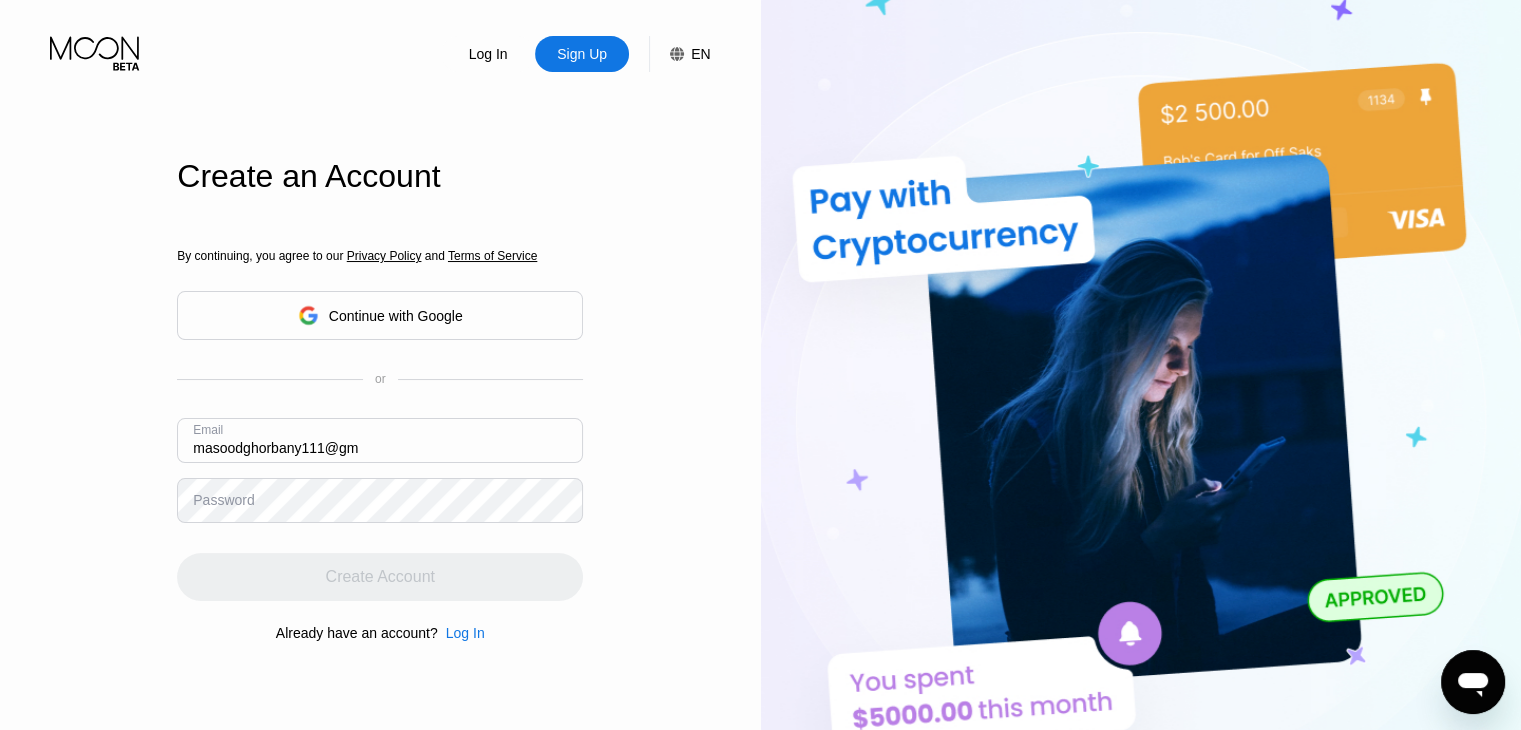 scroll, scrollTop: 0, scrollLeft: 0, axis: both 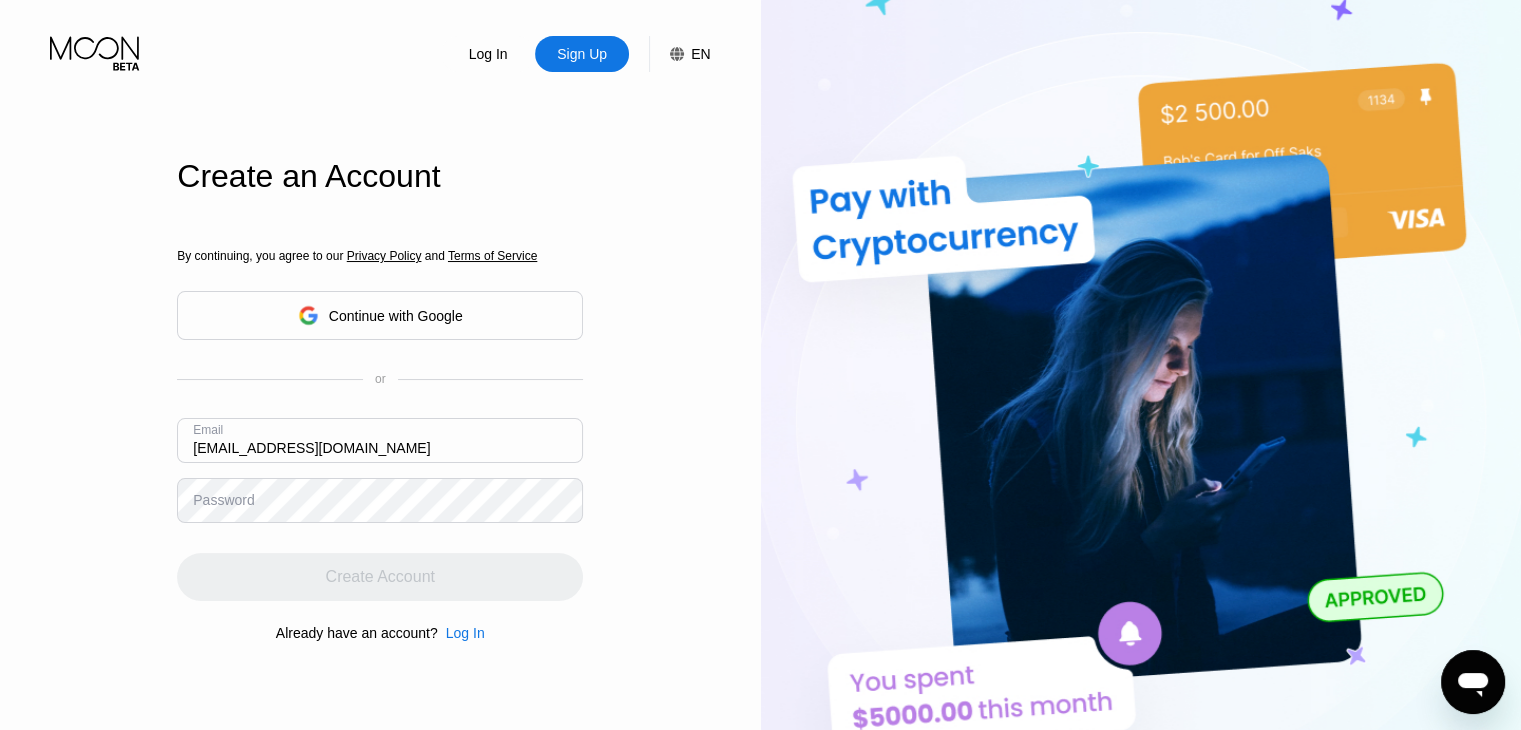 type on "[EMAIL_ADDRESS][DOMAIN_NAME]" 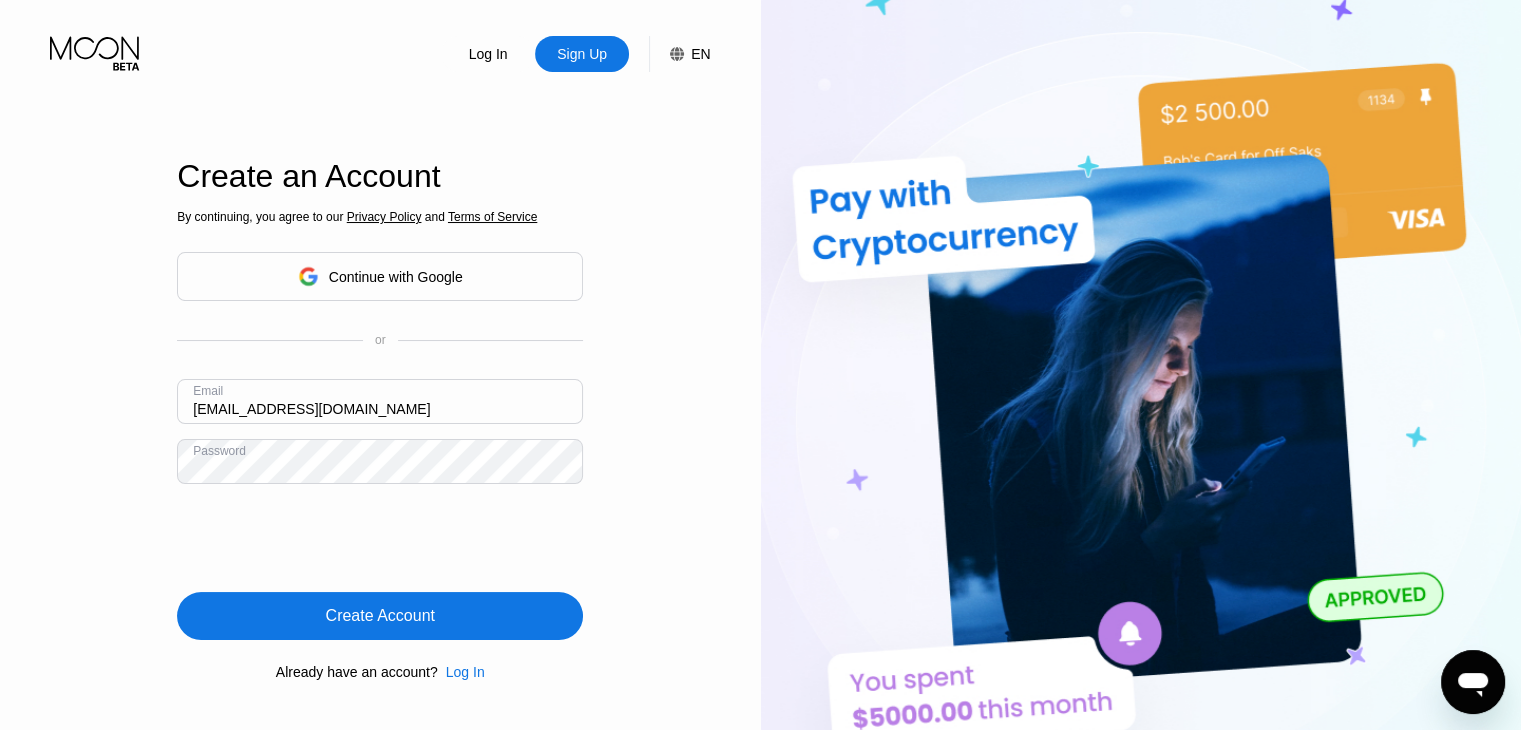 click on "Create Account" at bounding box center [380, 616] 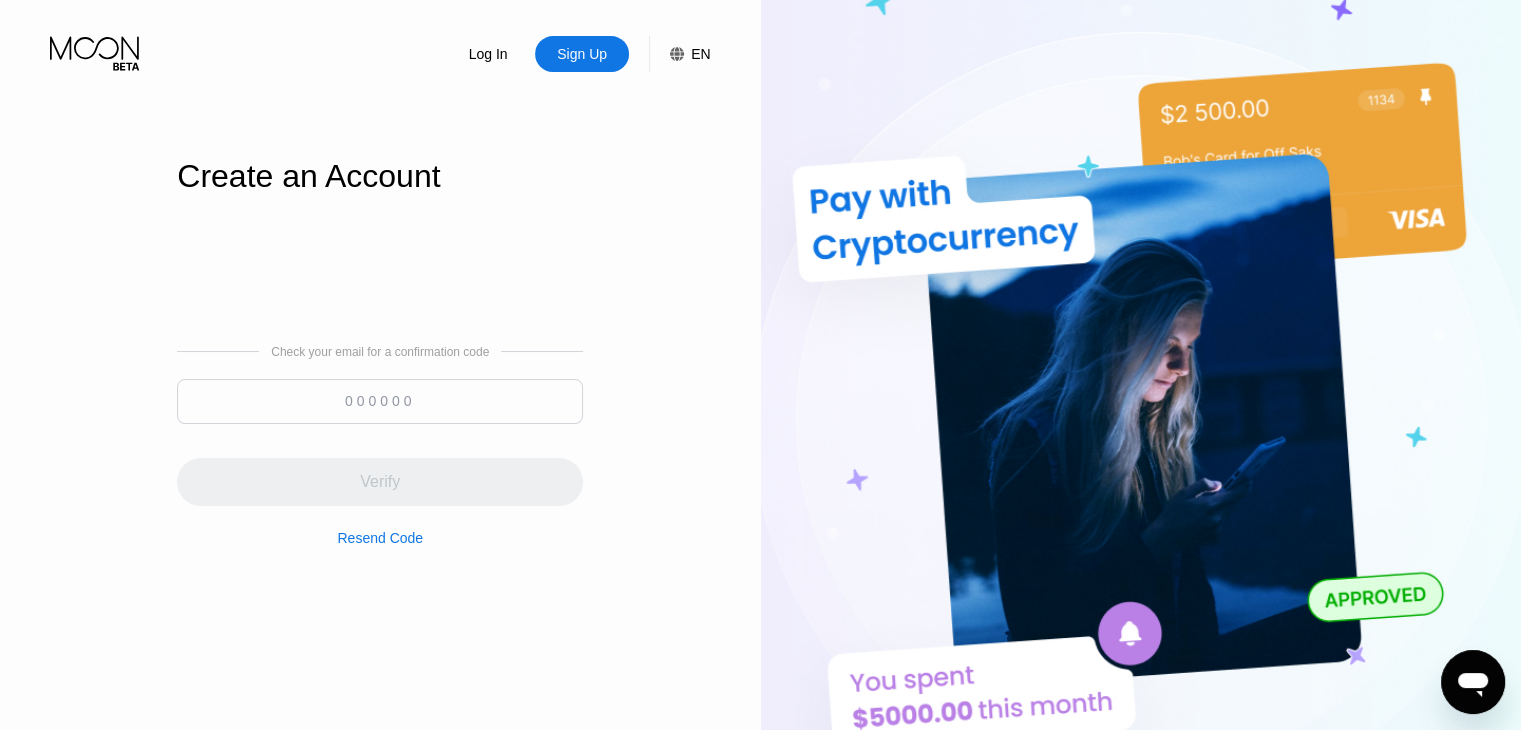 click at bounding box center [380, 401] 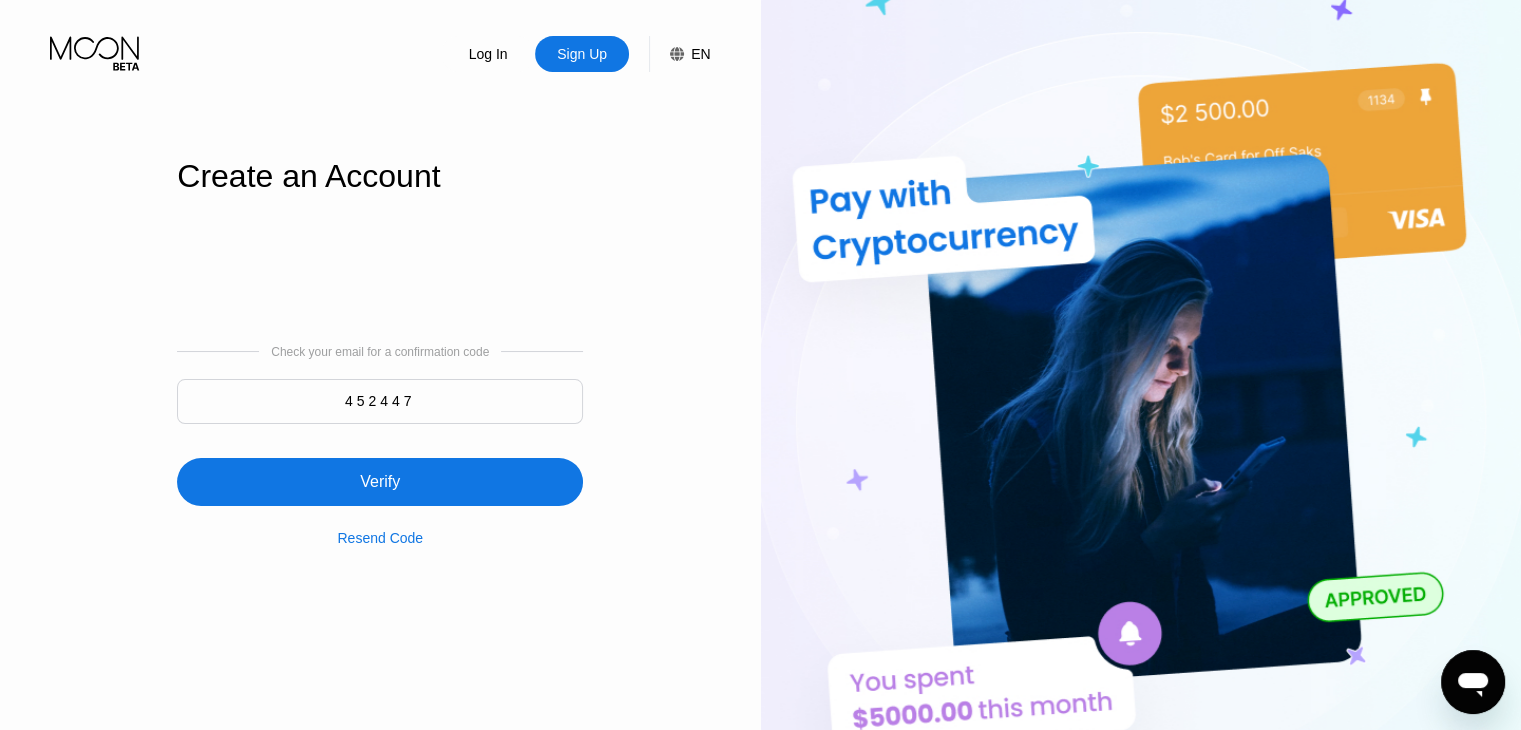 type on "452447" 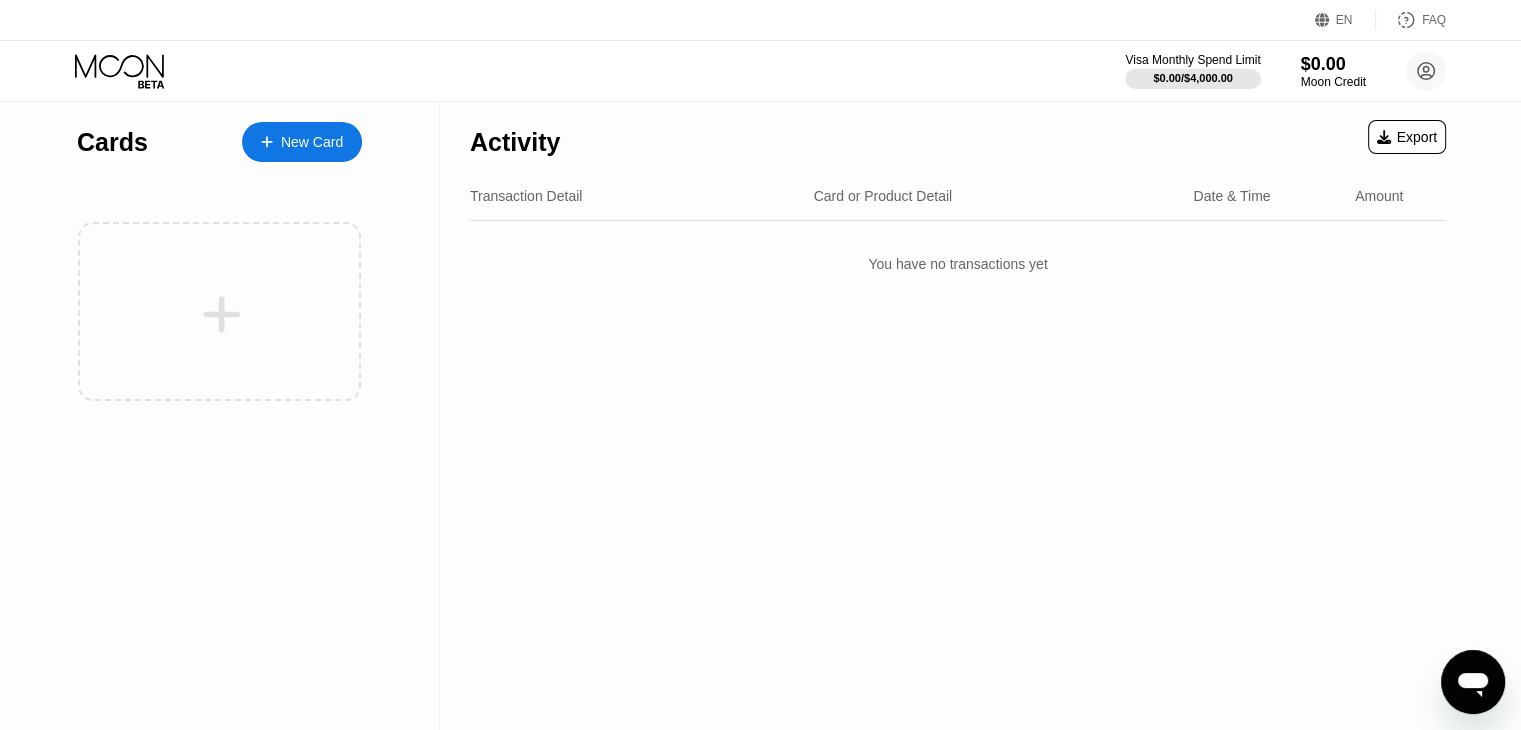 click on "New Card" at bounding box center (312, 142) 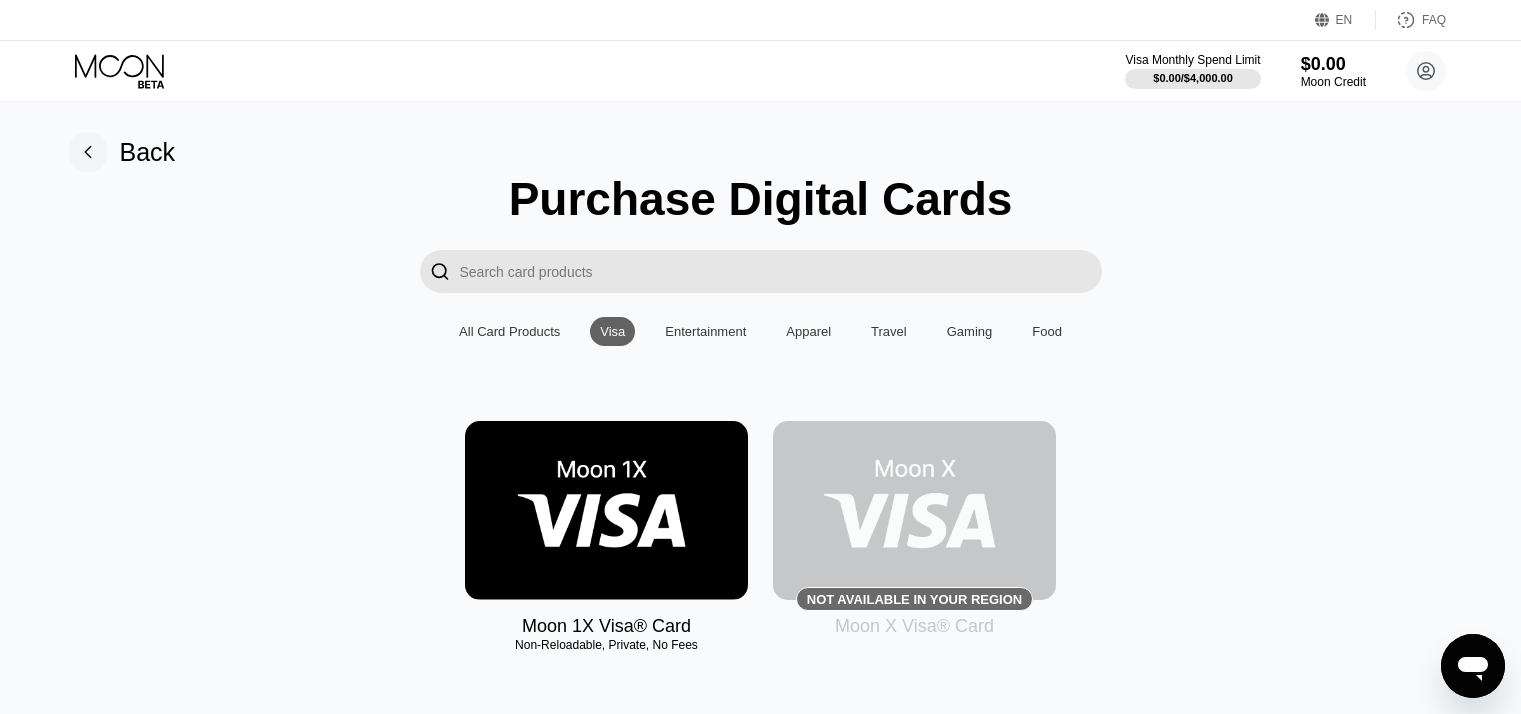 scroll, scrollTop: 204, scrollLeft: 0, axis: vertical 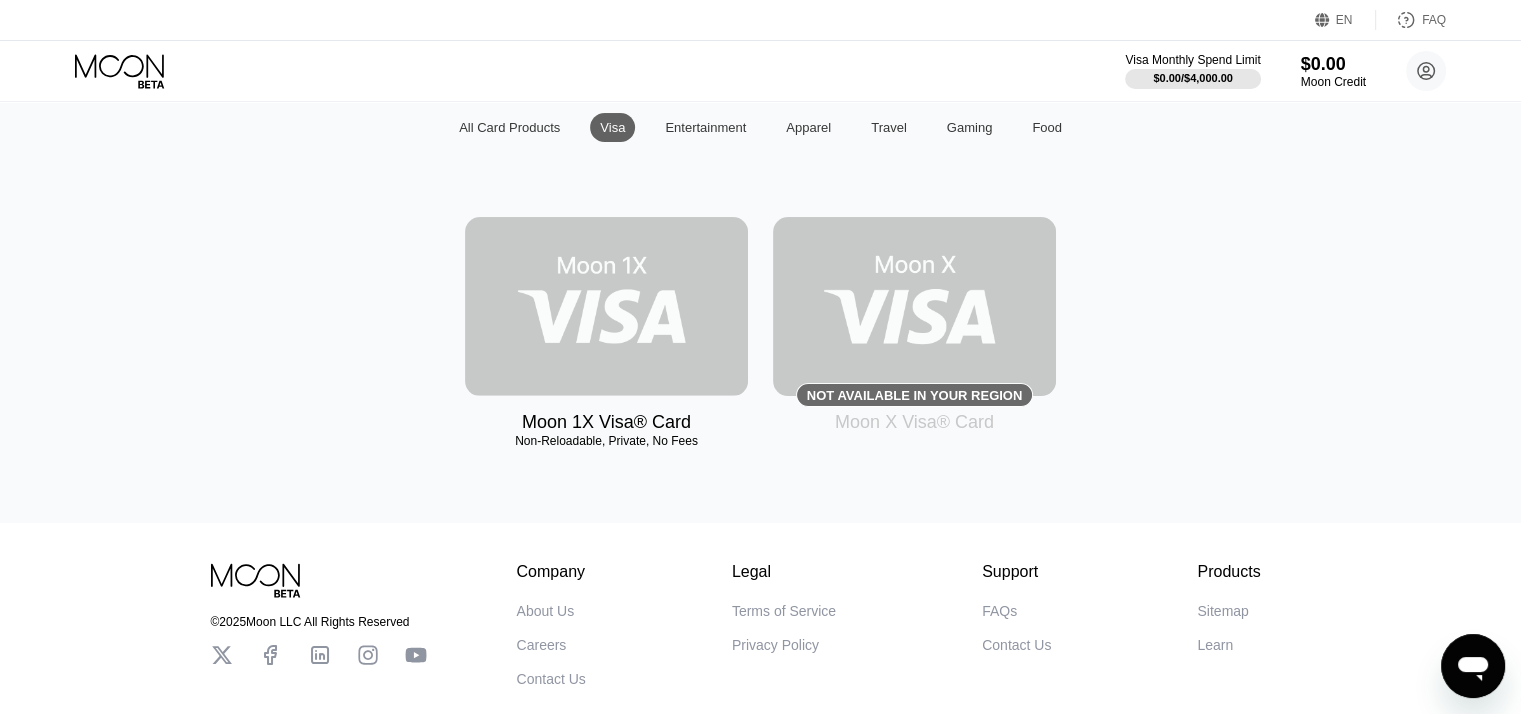 click at bounding box center (606, 306) 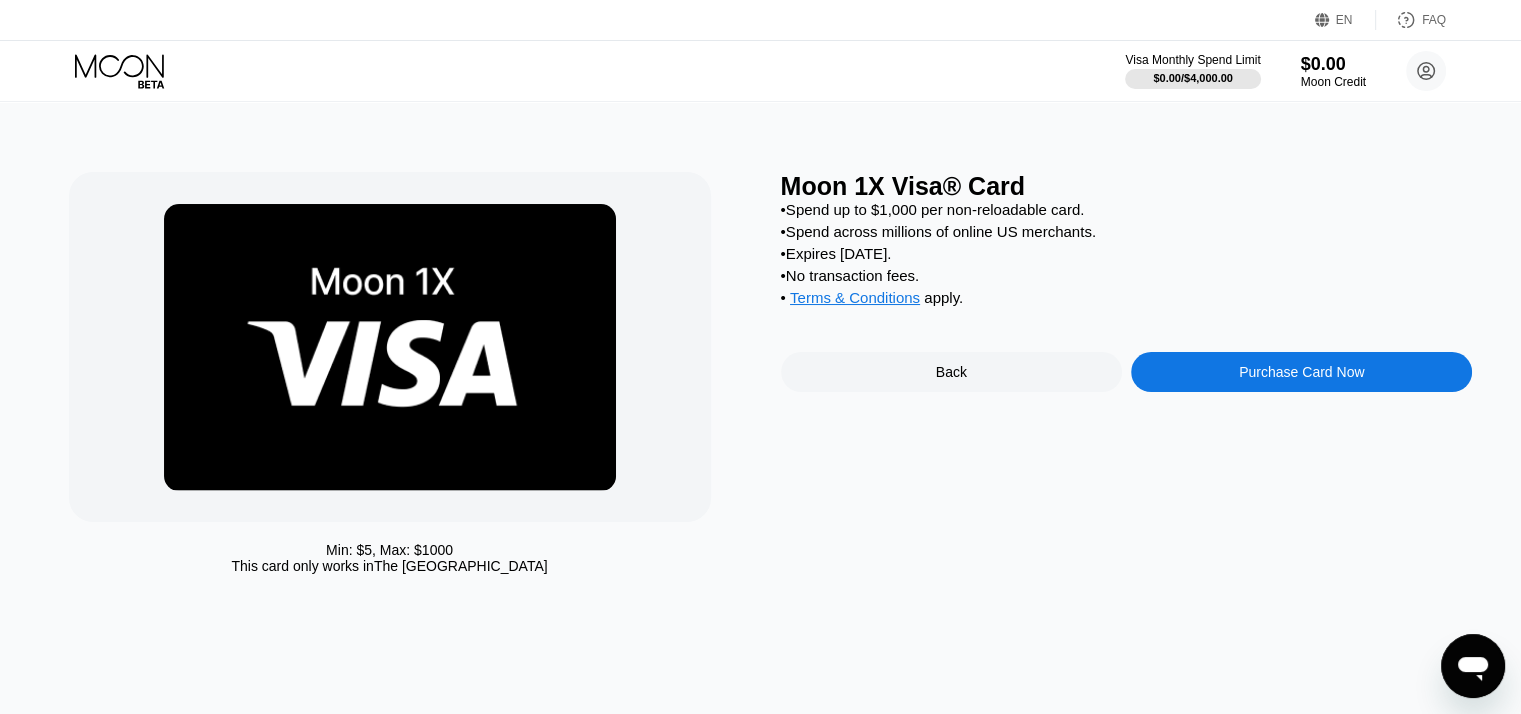 click on "Purchase Card Now" at bounding box center [1301, 372] 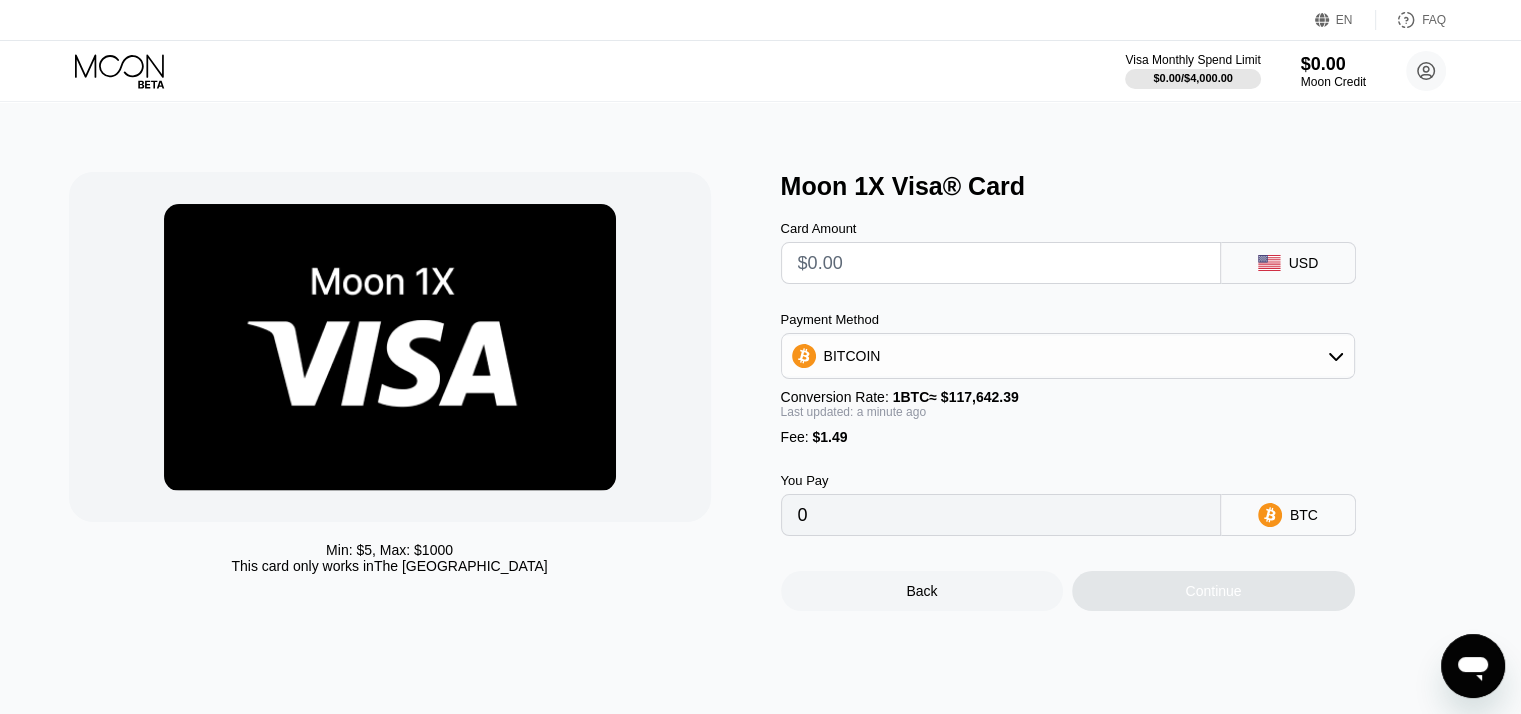 click 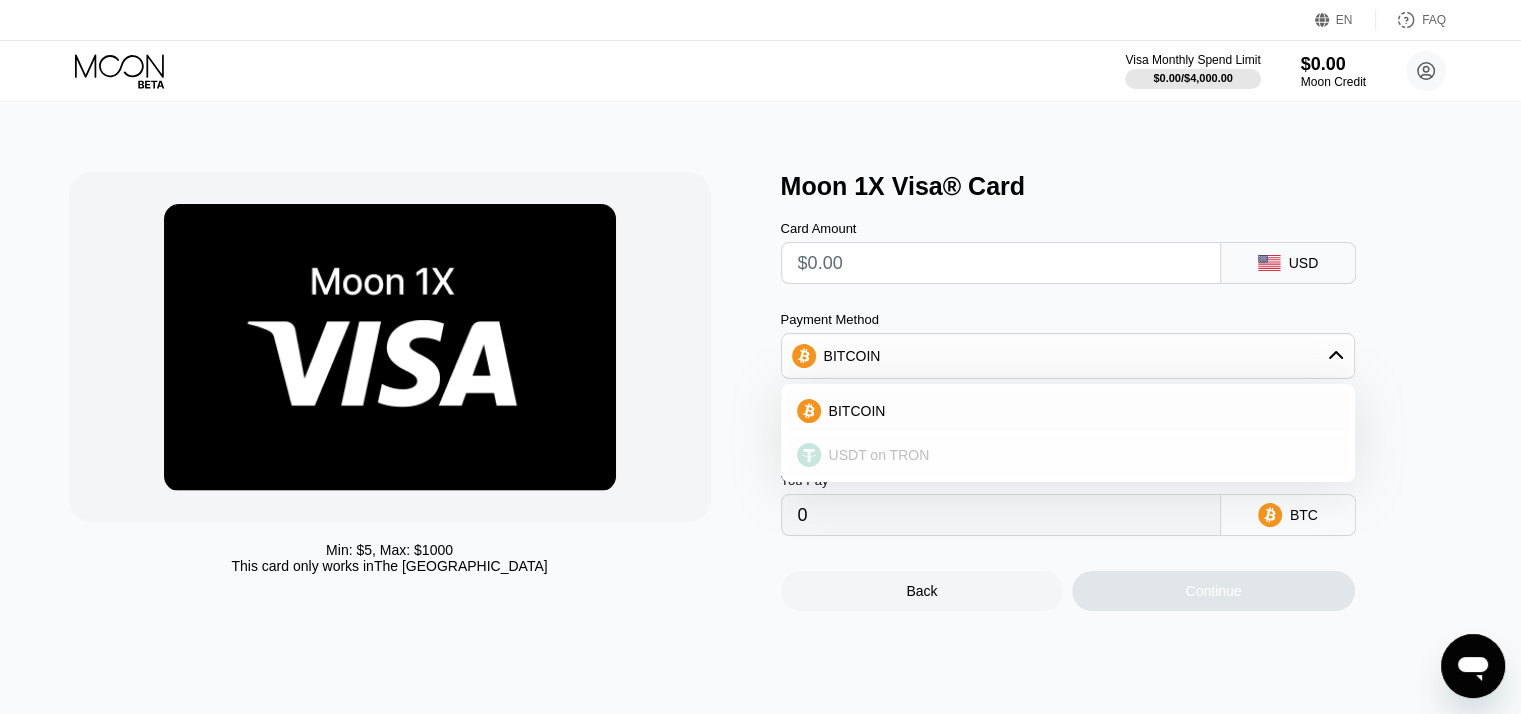 click on "USDT on TRON" at bounding box center [1080, 455] 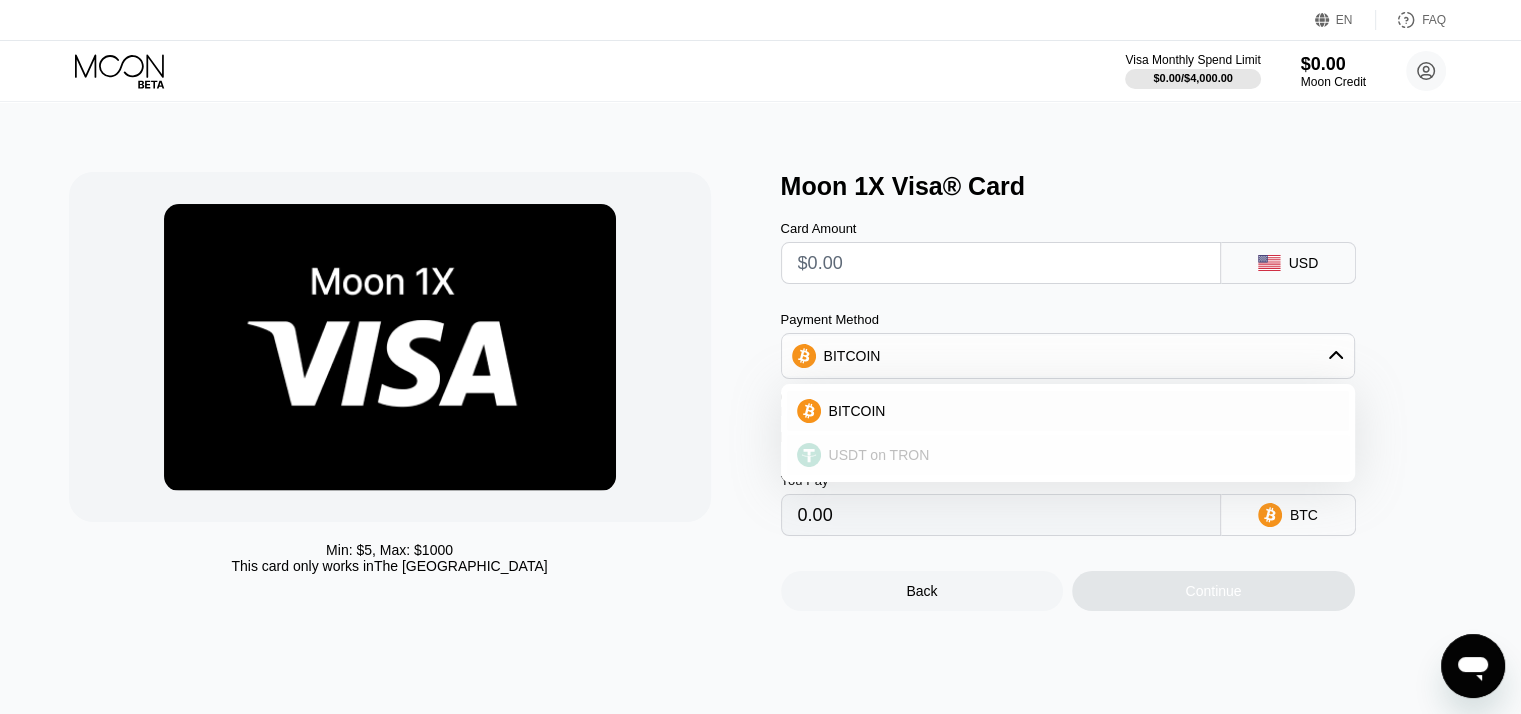 click on "You Pay 0.00 BTC" at bounding box center [1101, 490] 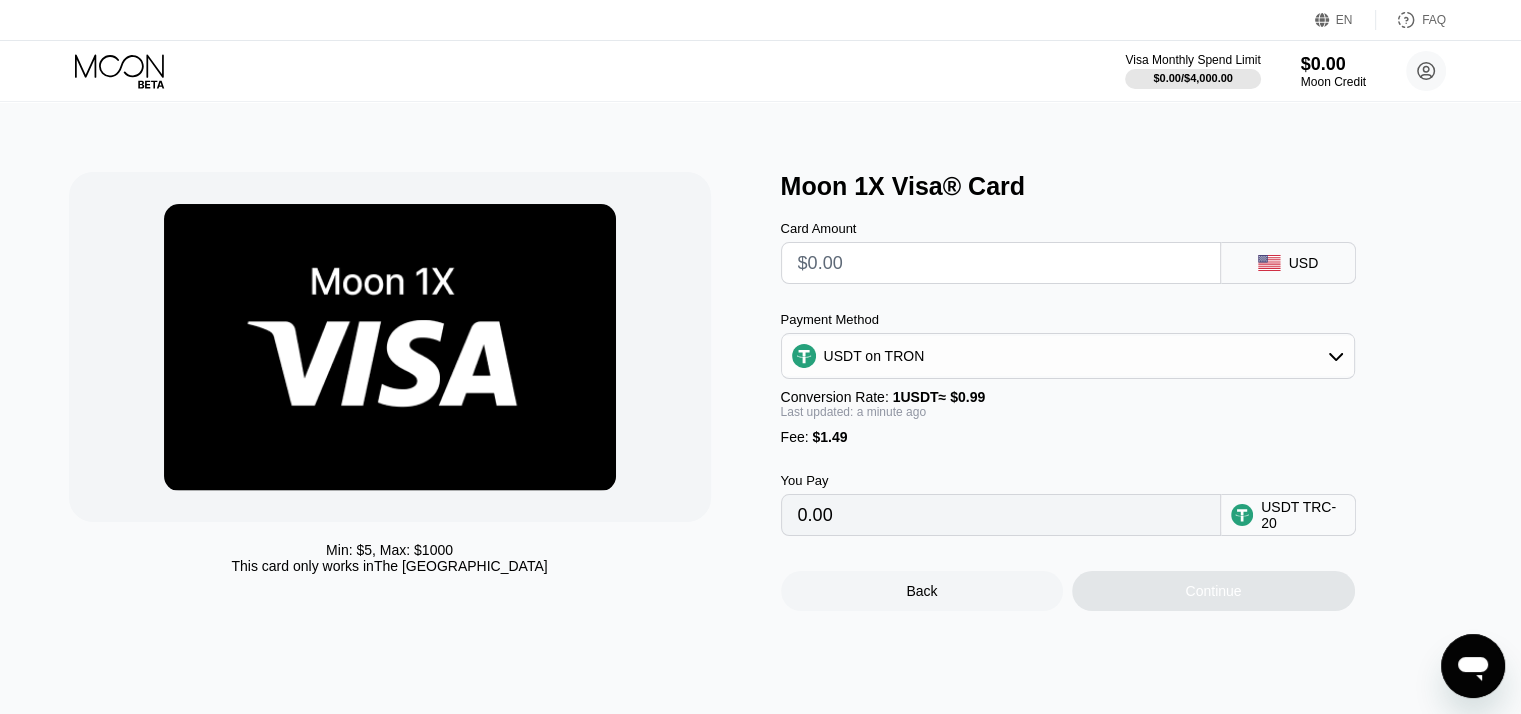 click on "0.00" at bounding box center (1001, 515) 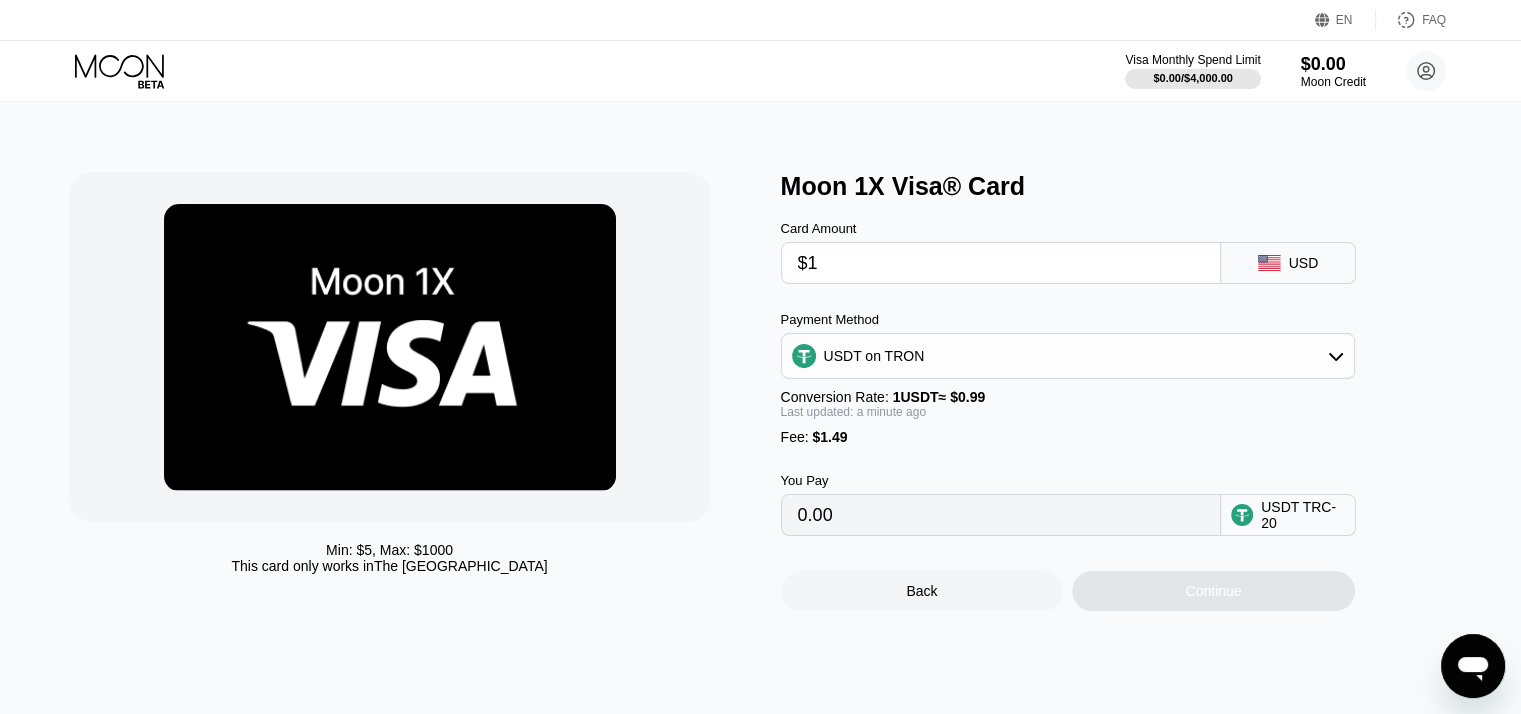 type on "2.52" 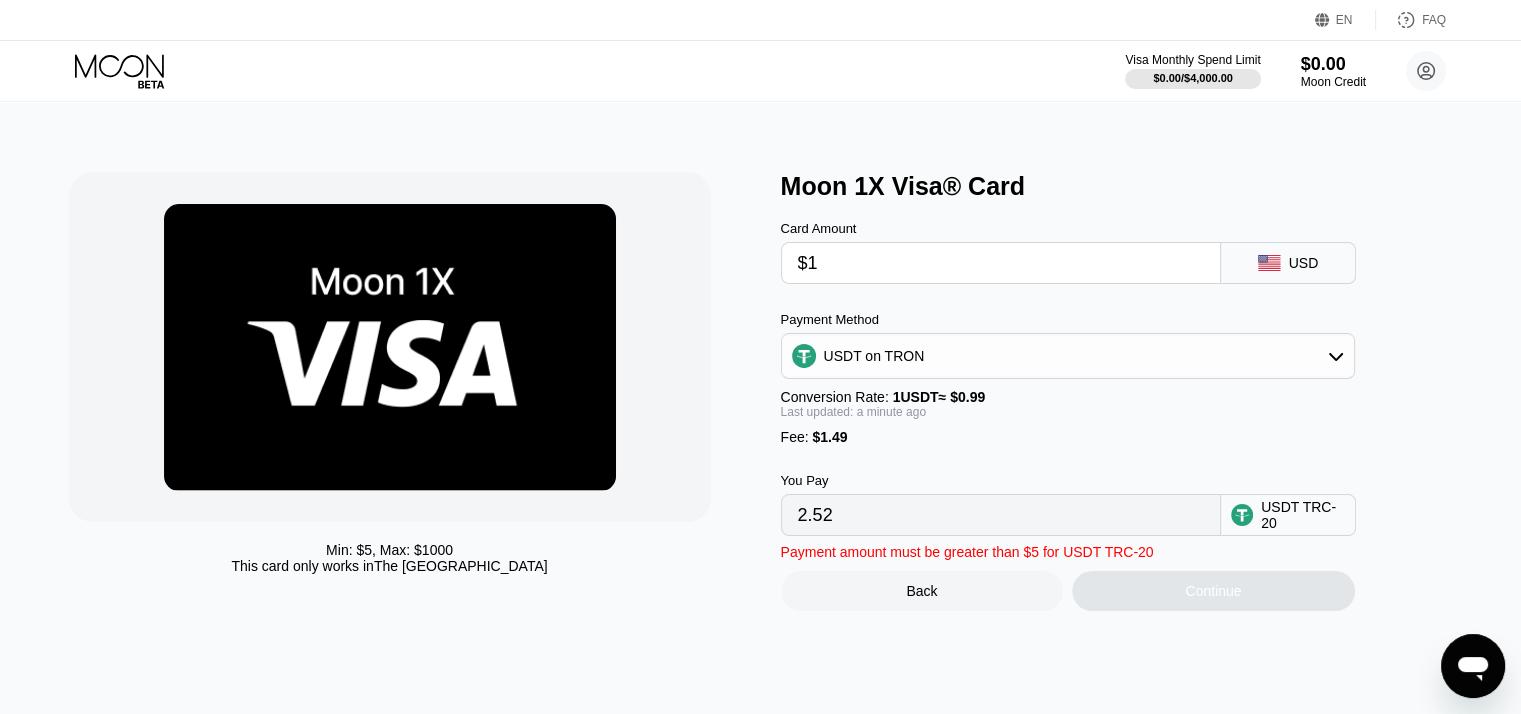 type 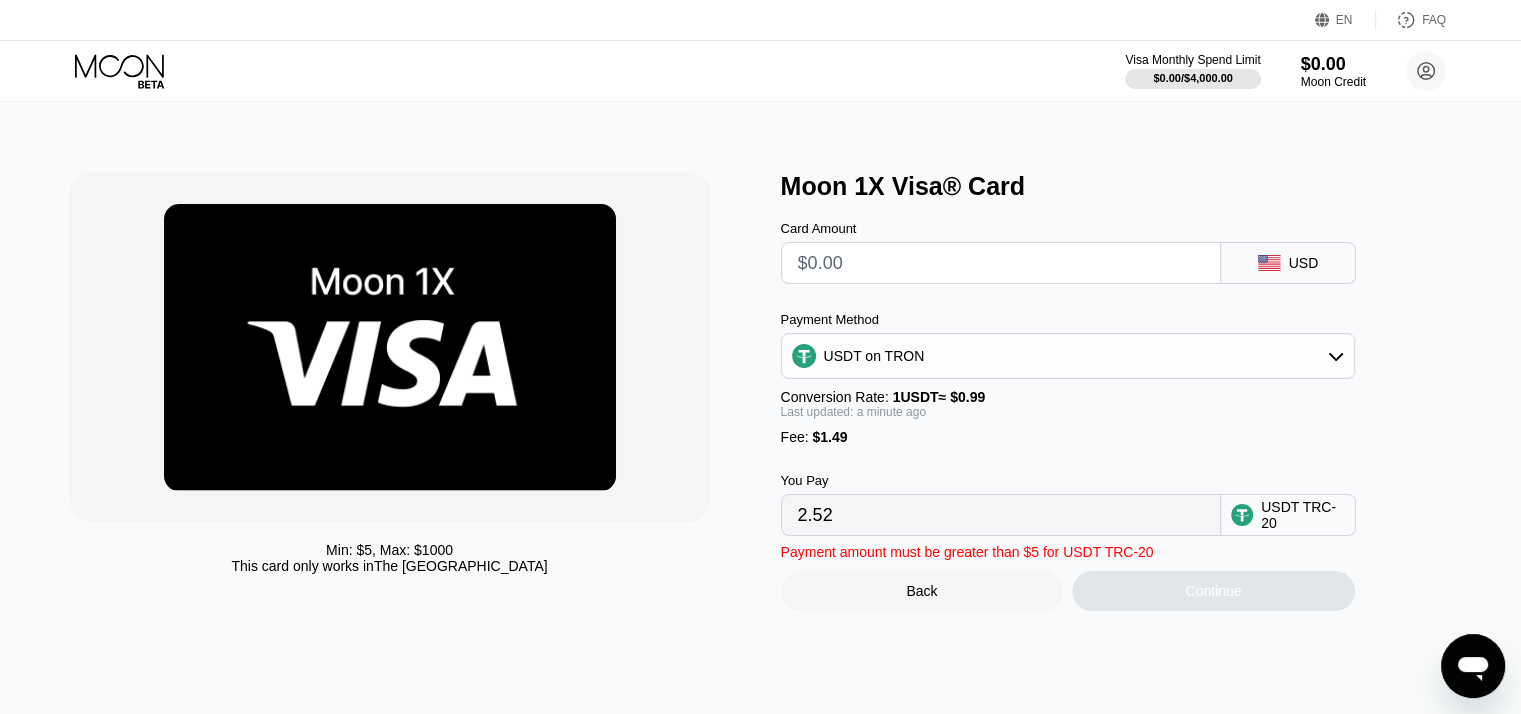 type on "0.00" 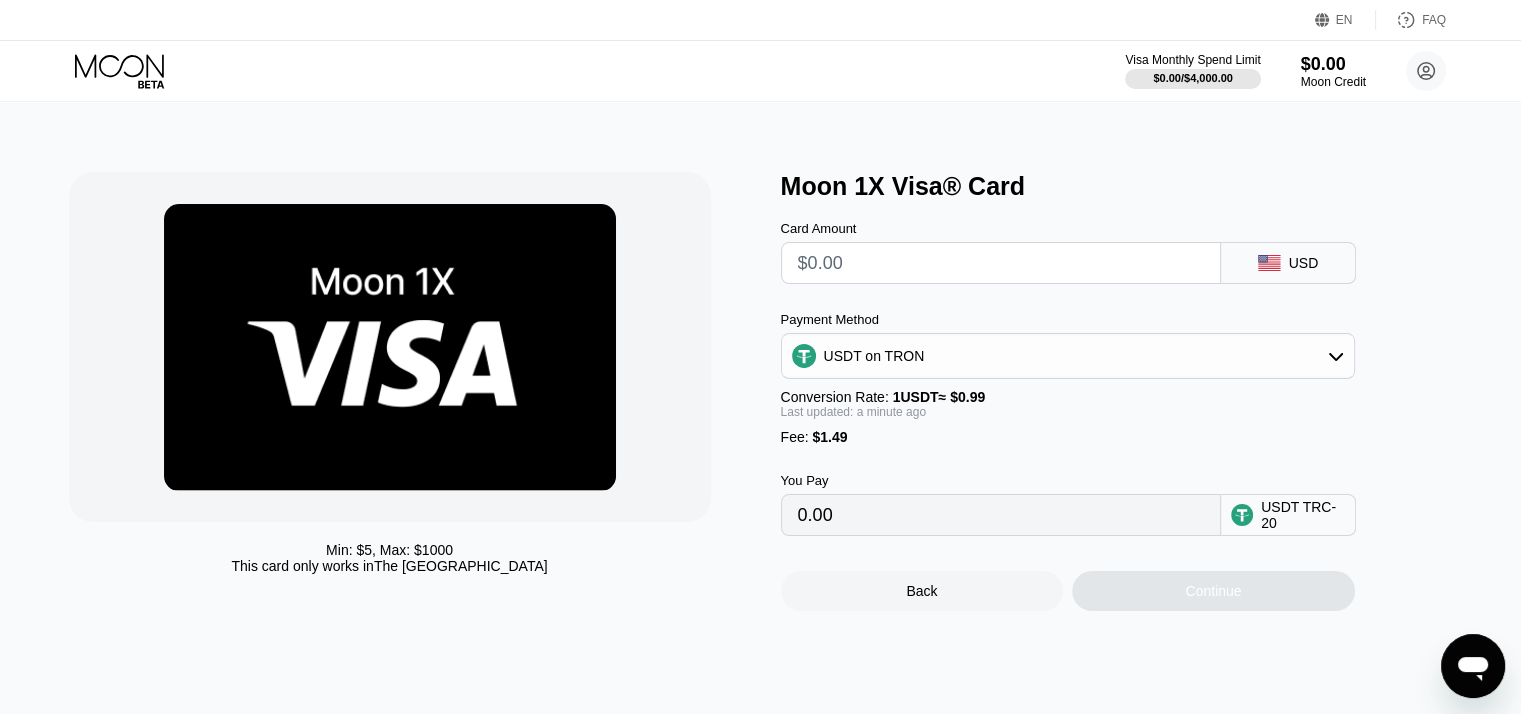 type on "$5" 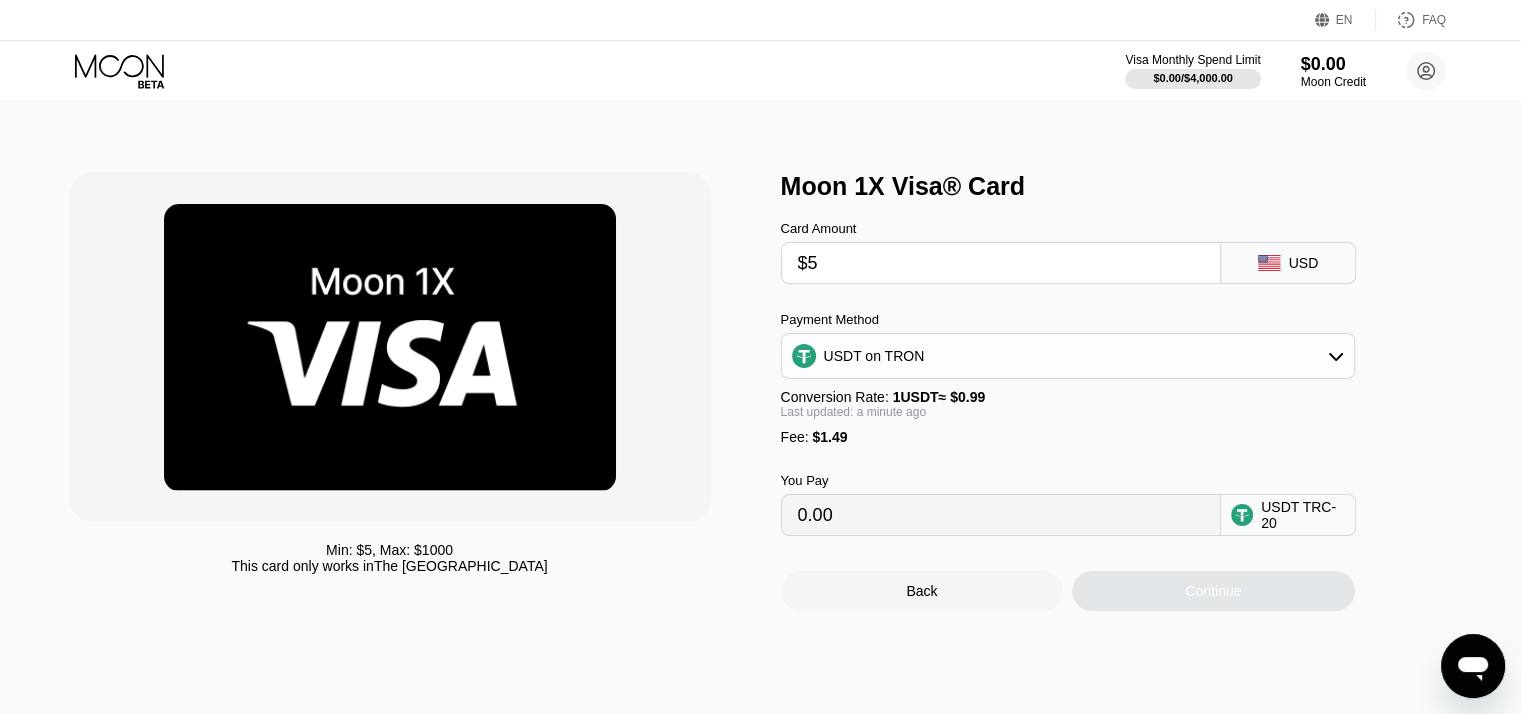 type on "6.56" 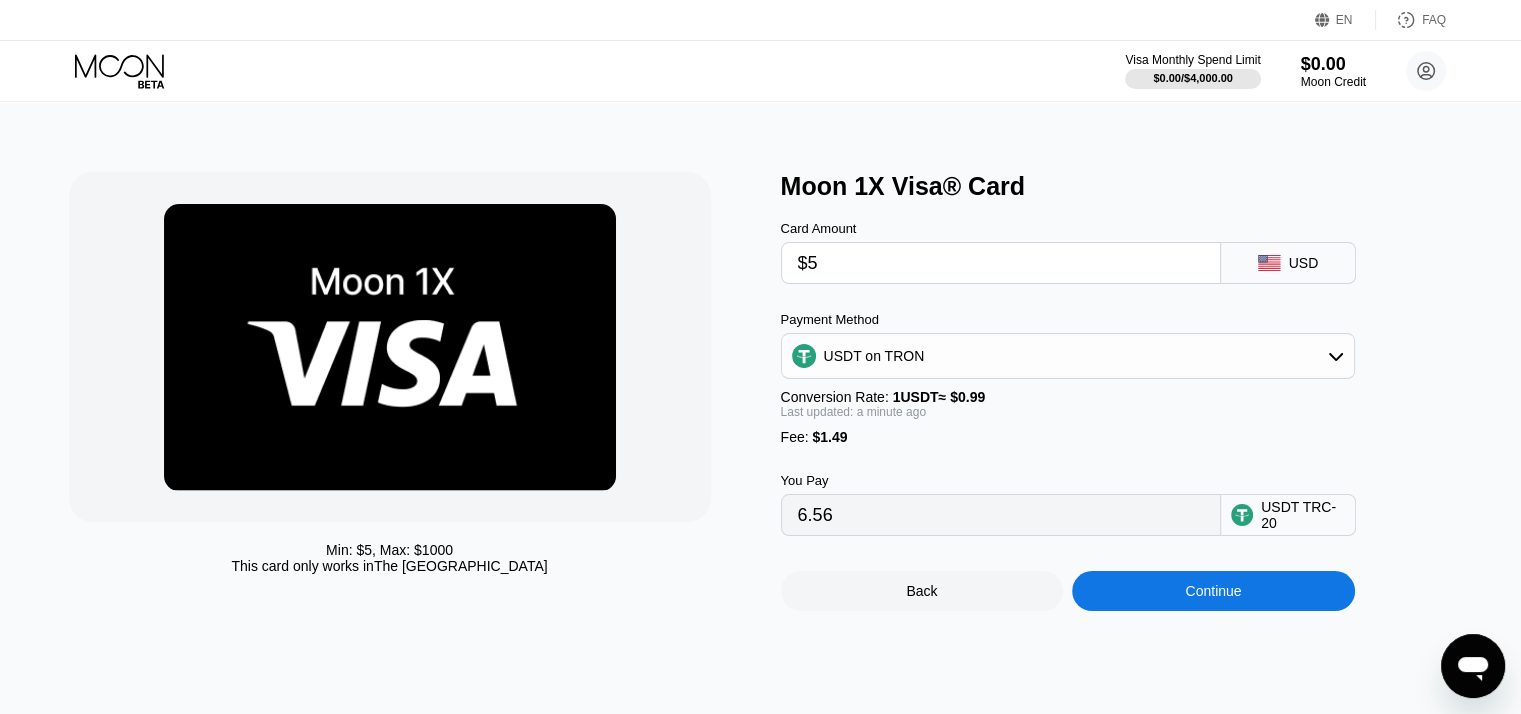type 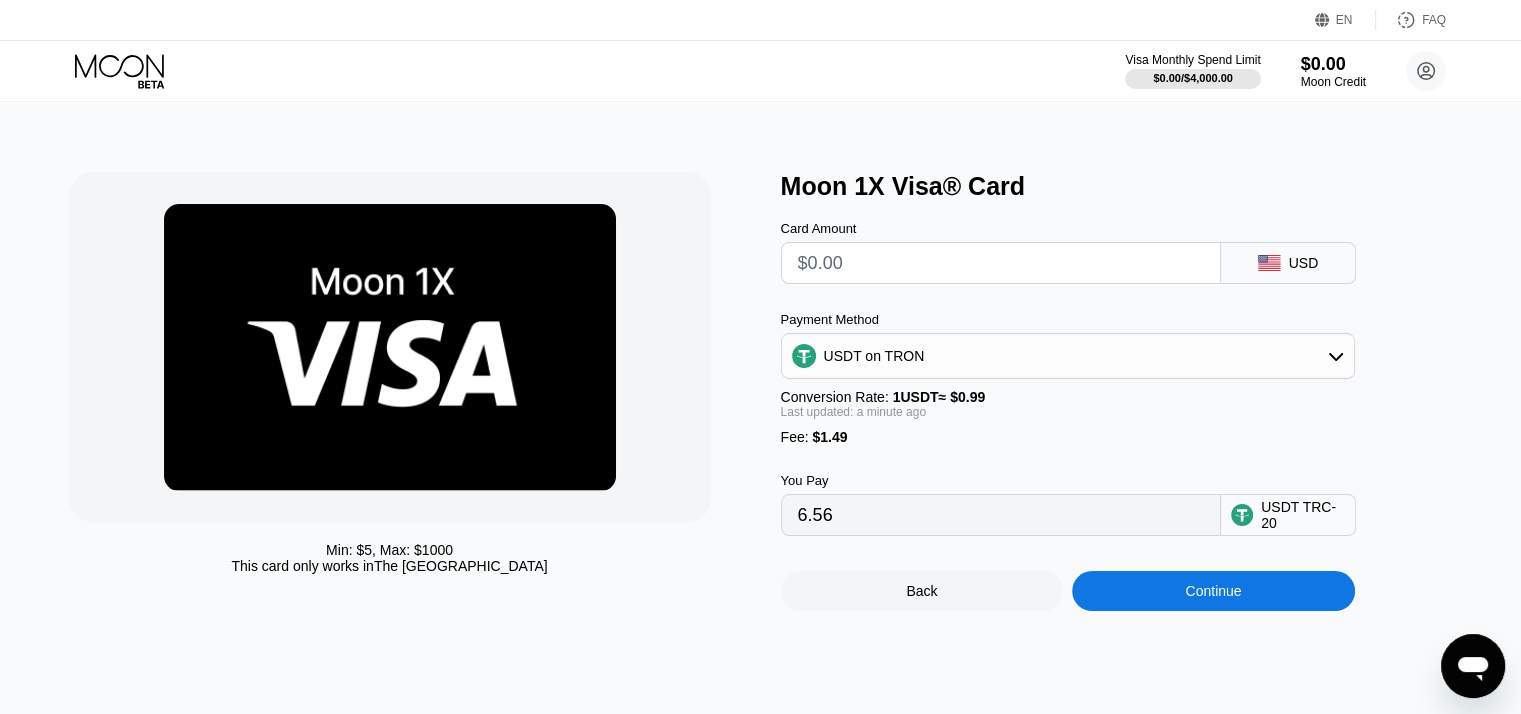 type on "0.00" 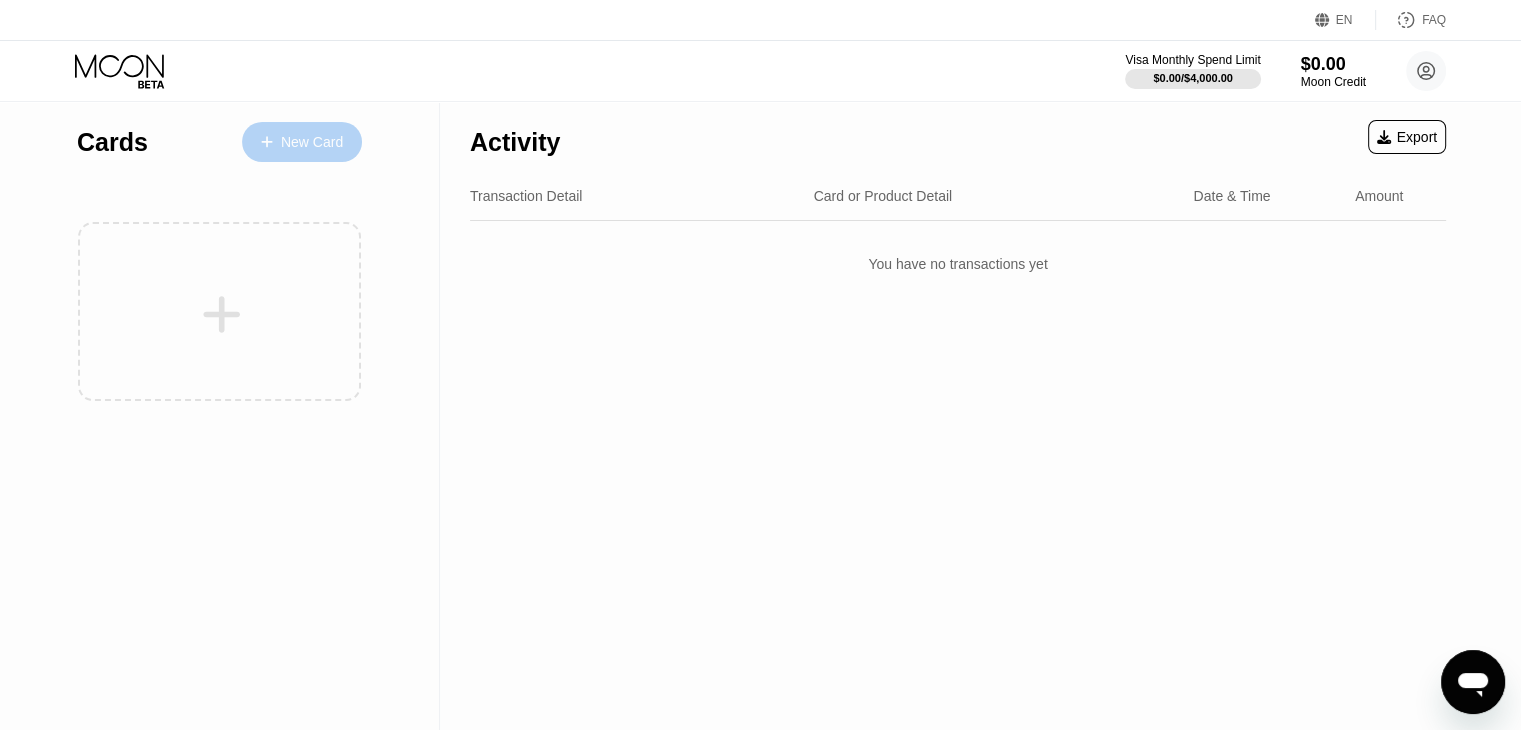 click on "New Card" at bounding box center [312, 142] 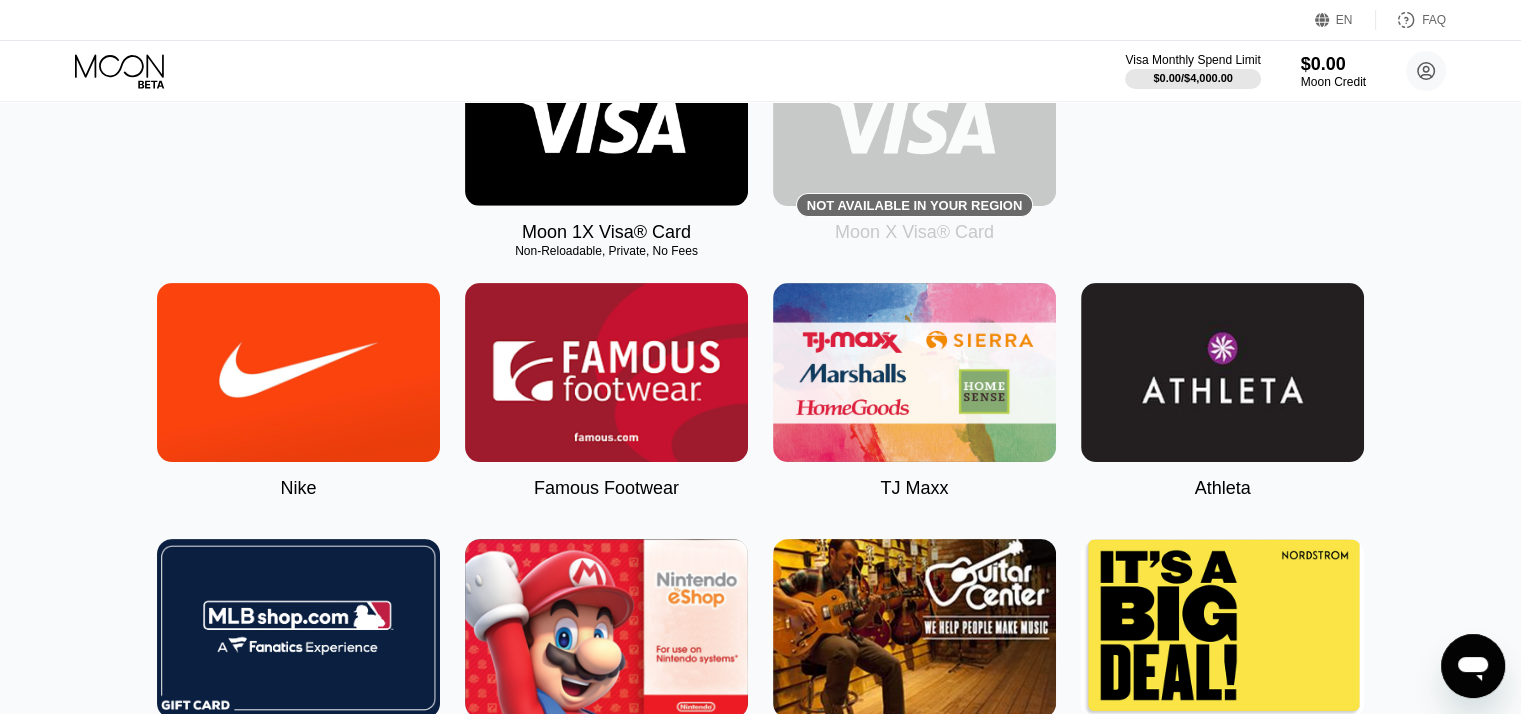 scroll, scrollTop: 395, scrollLeft: 0, axis: vertical 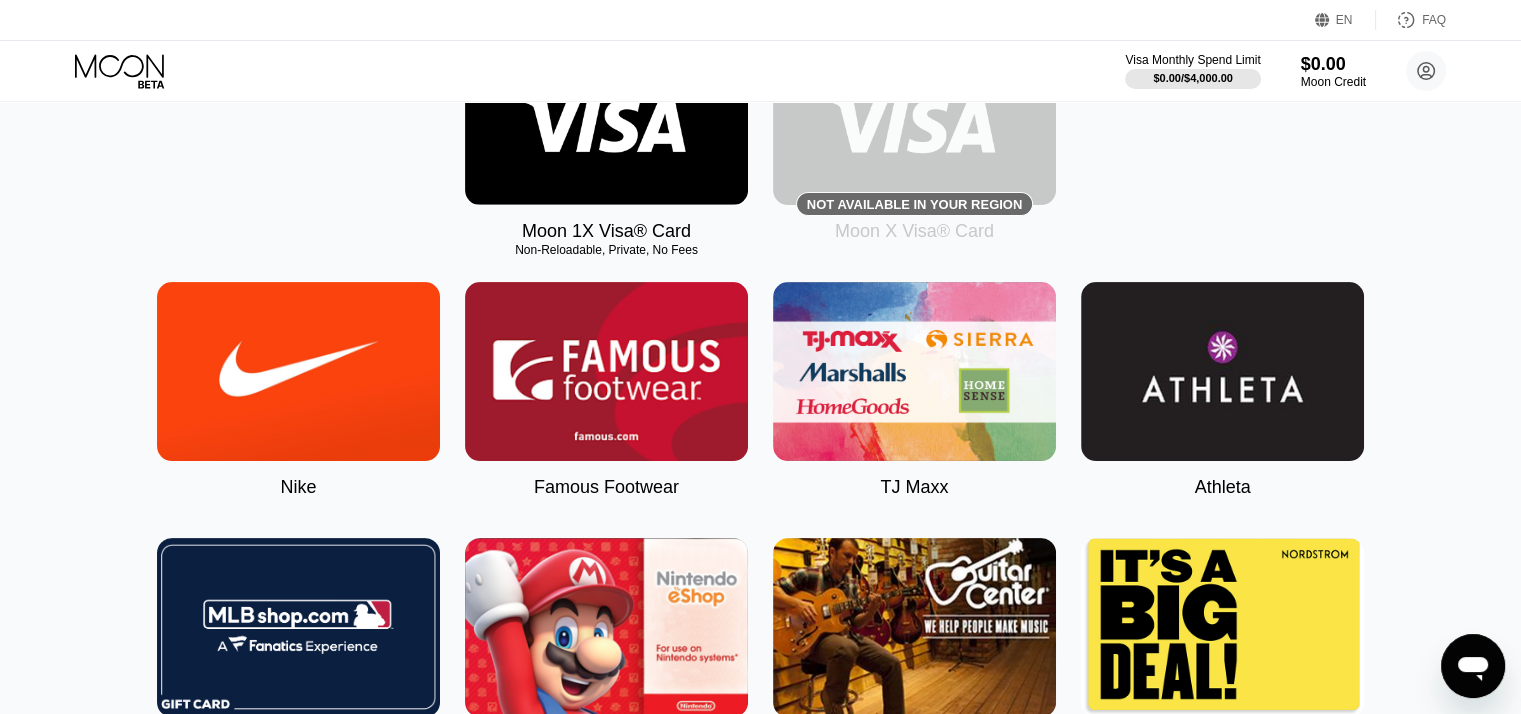 click at bounding box center (914, 115) 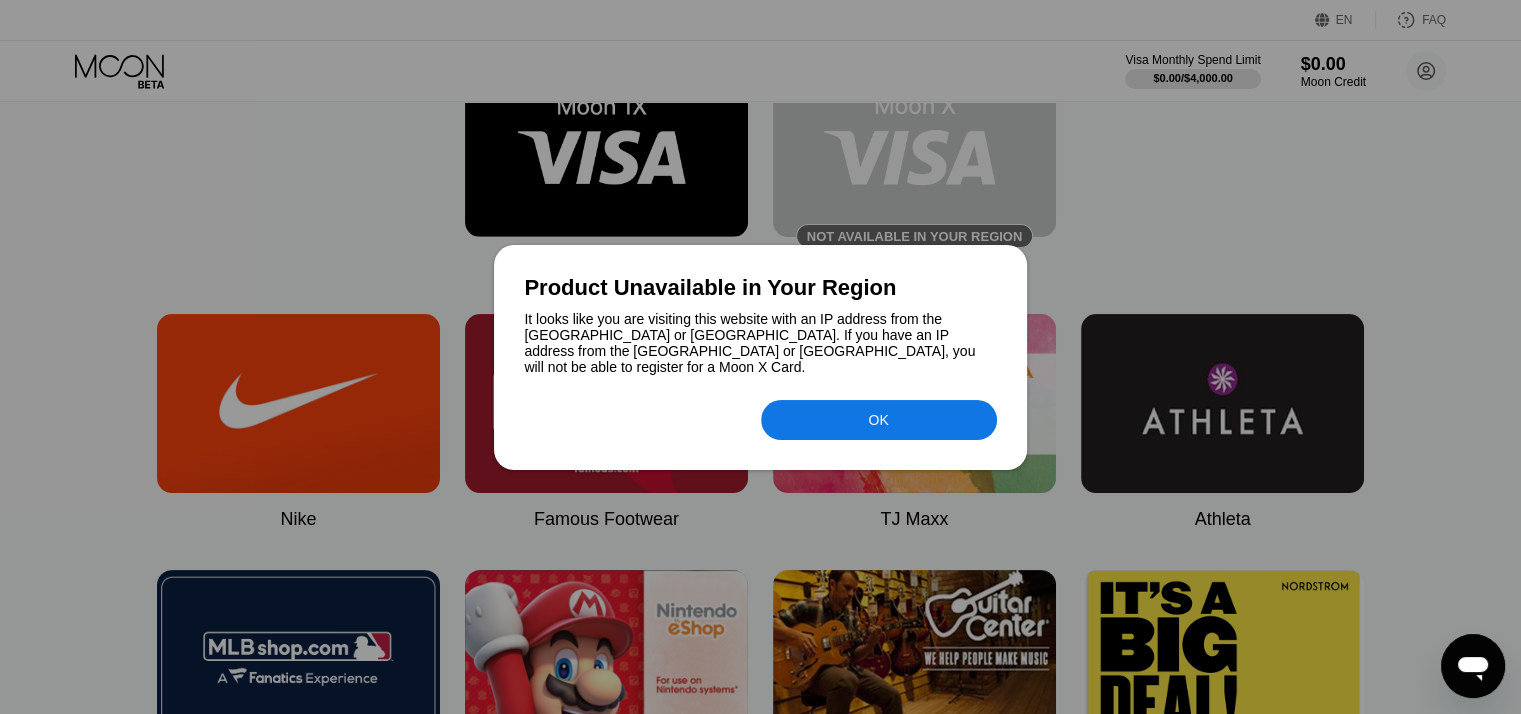 scroll, scrollTop: 360, scrollLeft: 0, axis: vertical 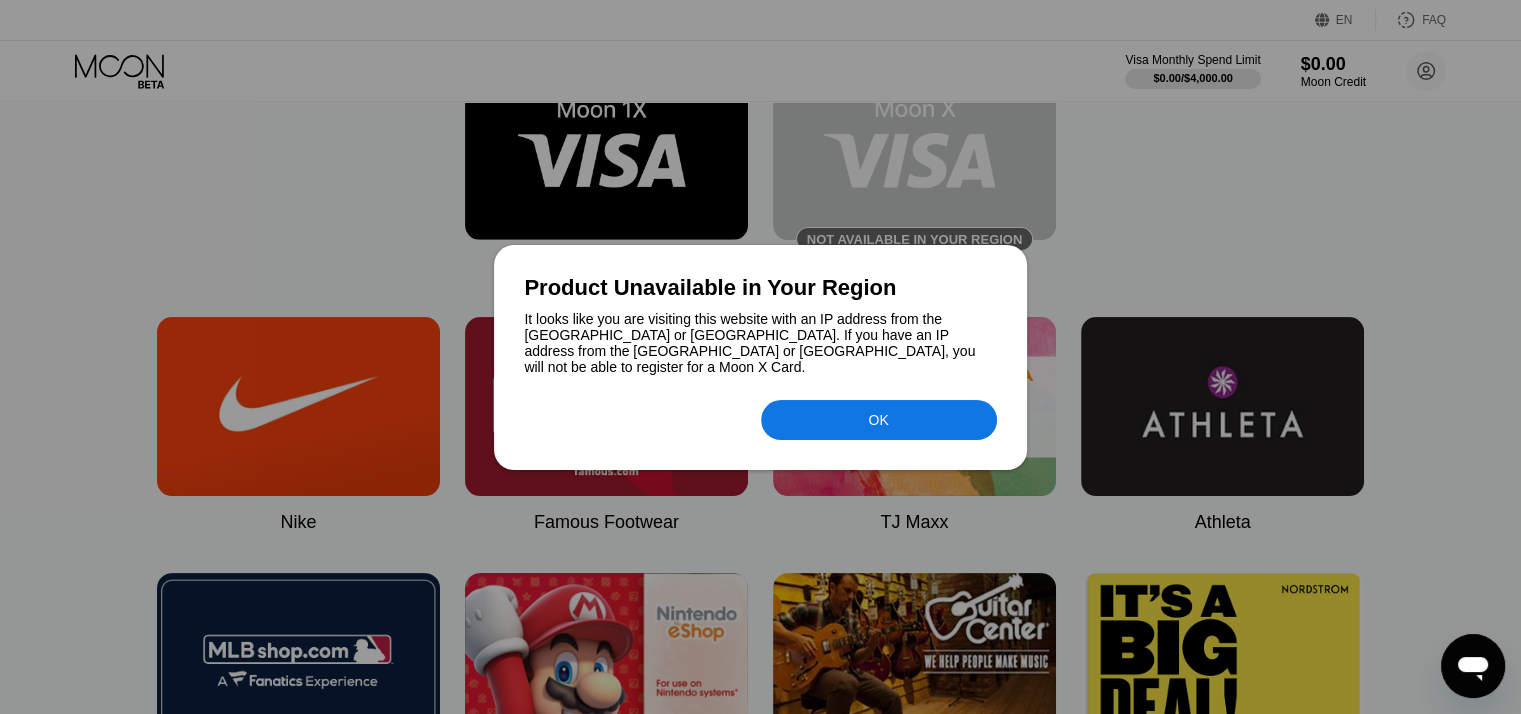 click on "OK" at bounding box center (879, 420) 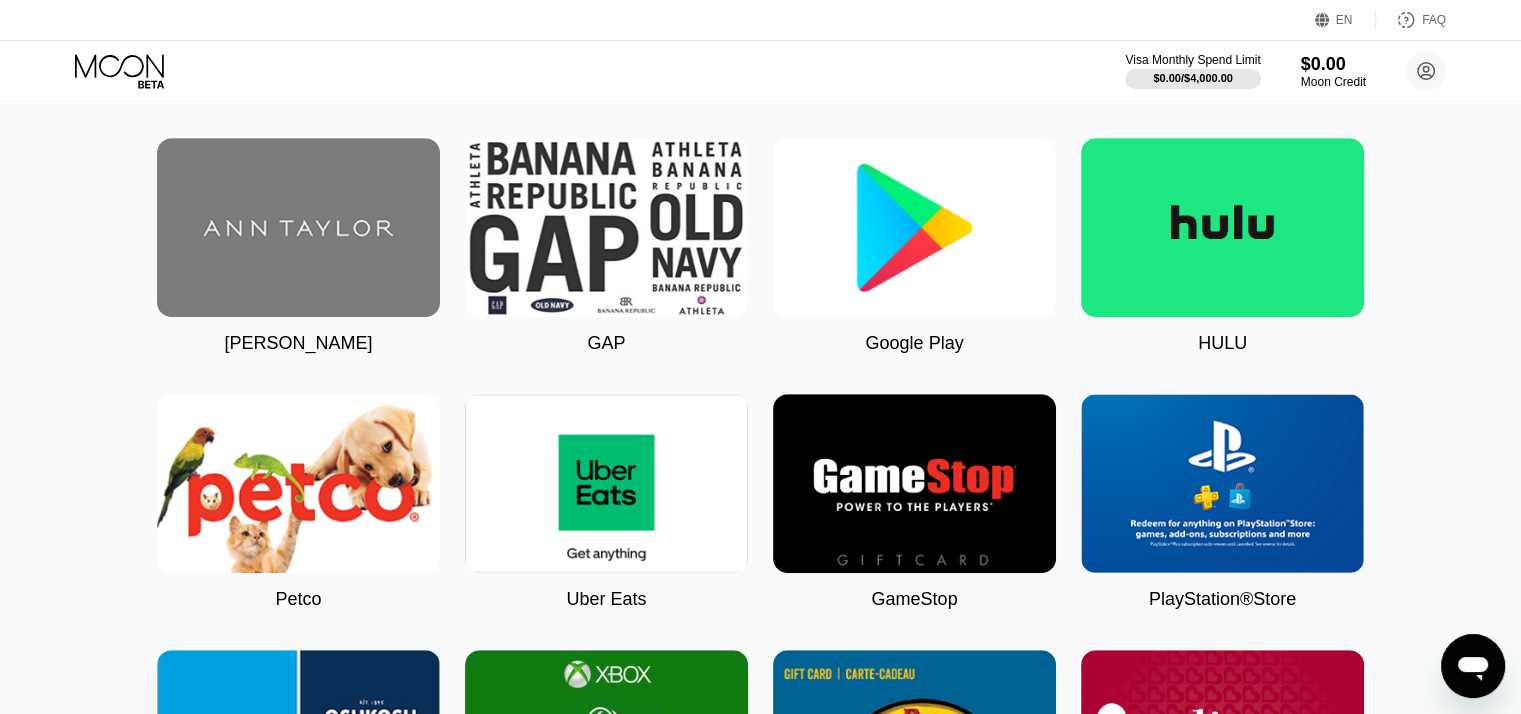 scroll, scrollTop: 1052, scrollLeft: 0, axis: vertical 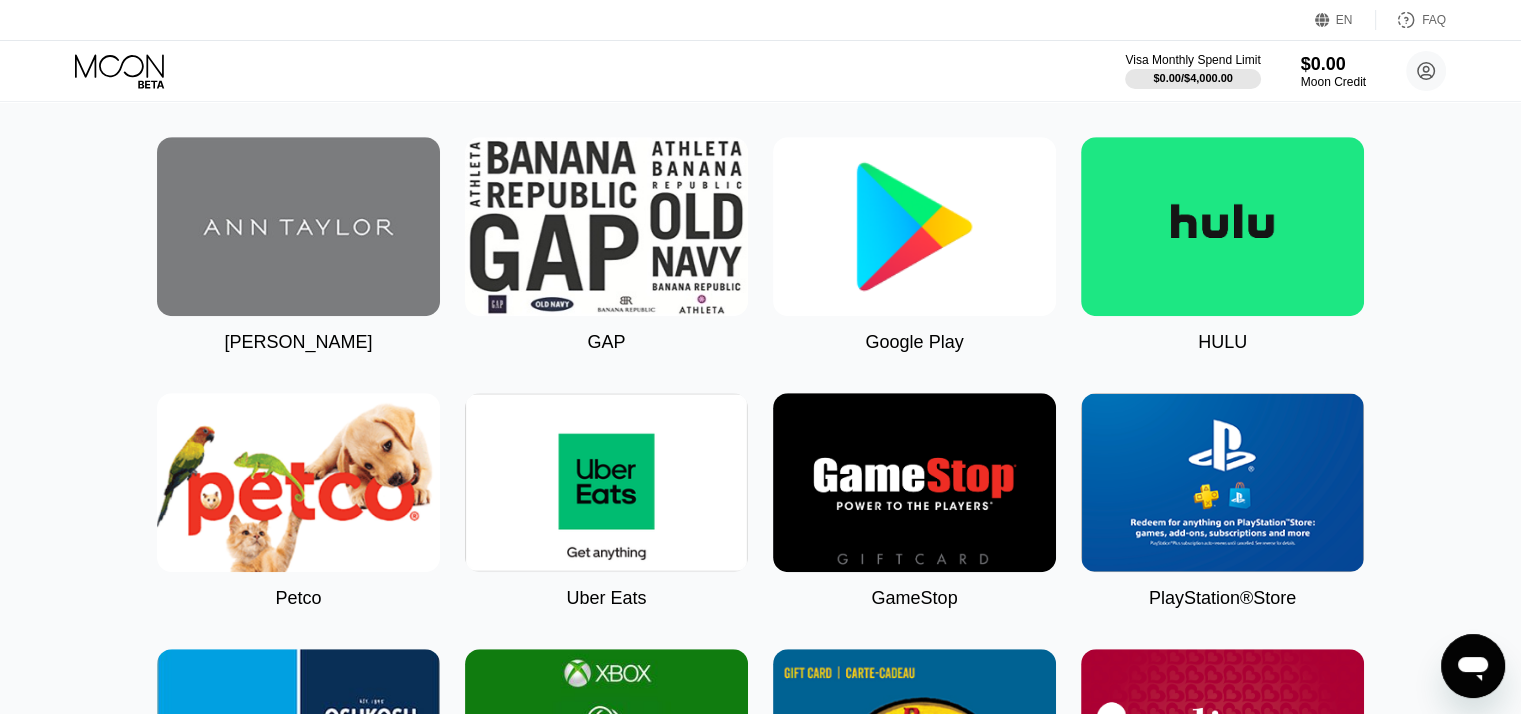 click at bounding box center [914, 226] 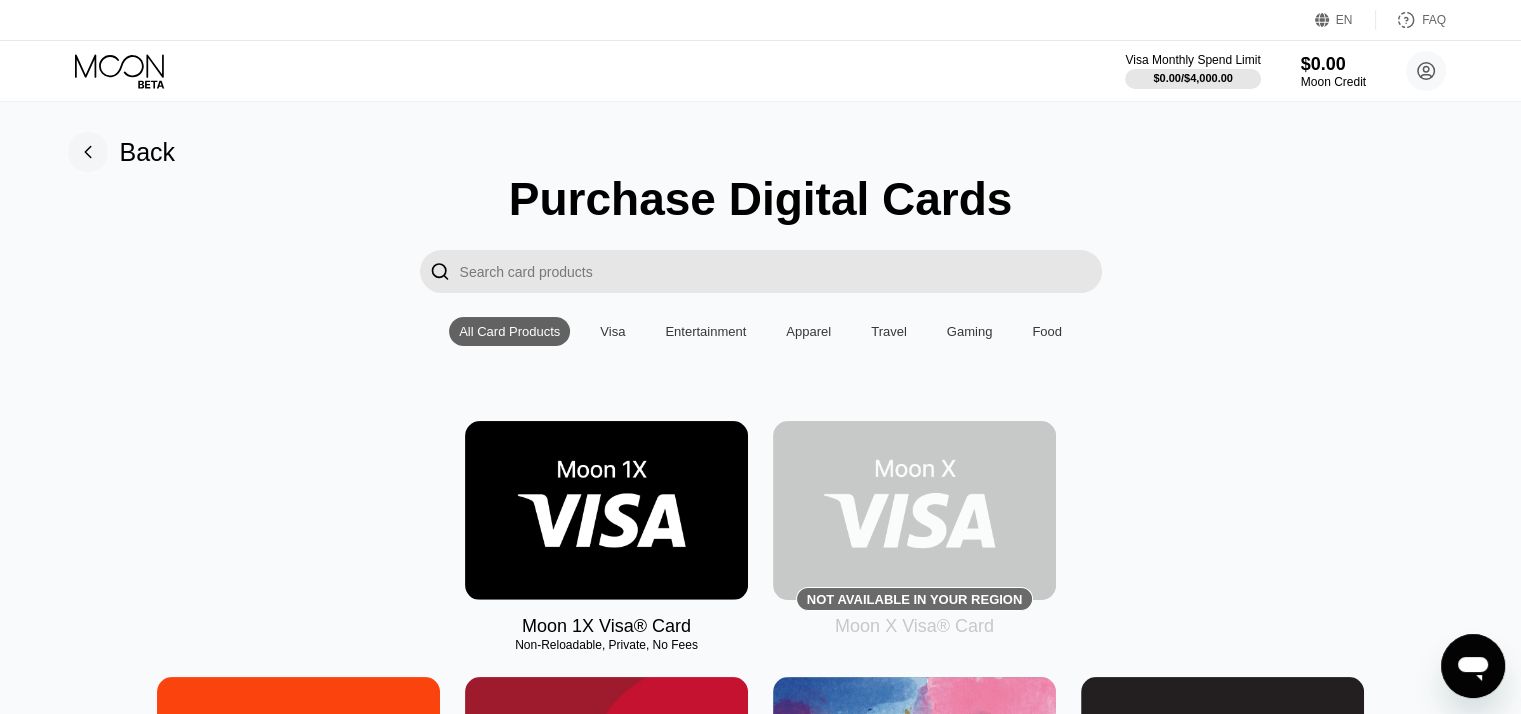 scroll, scrollTop: 0, scrollLeft: 0, axis: both 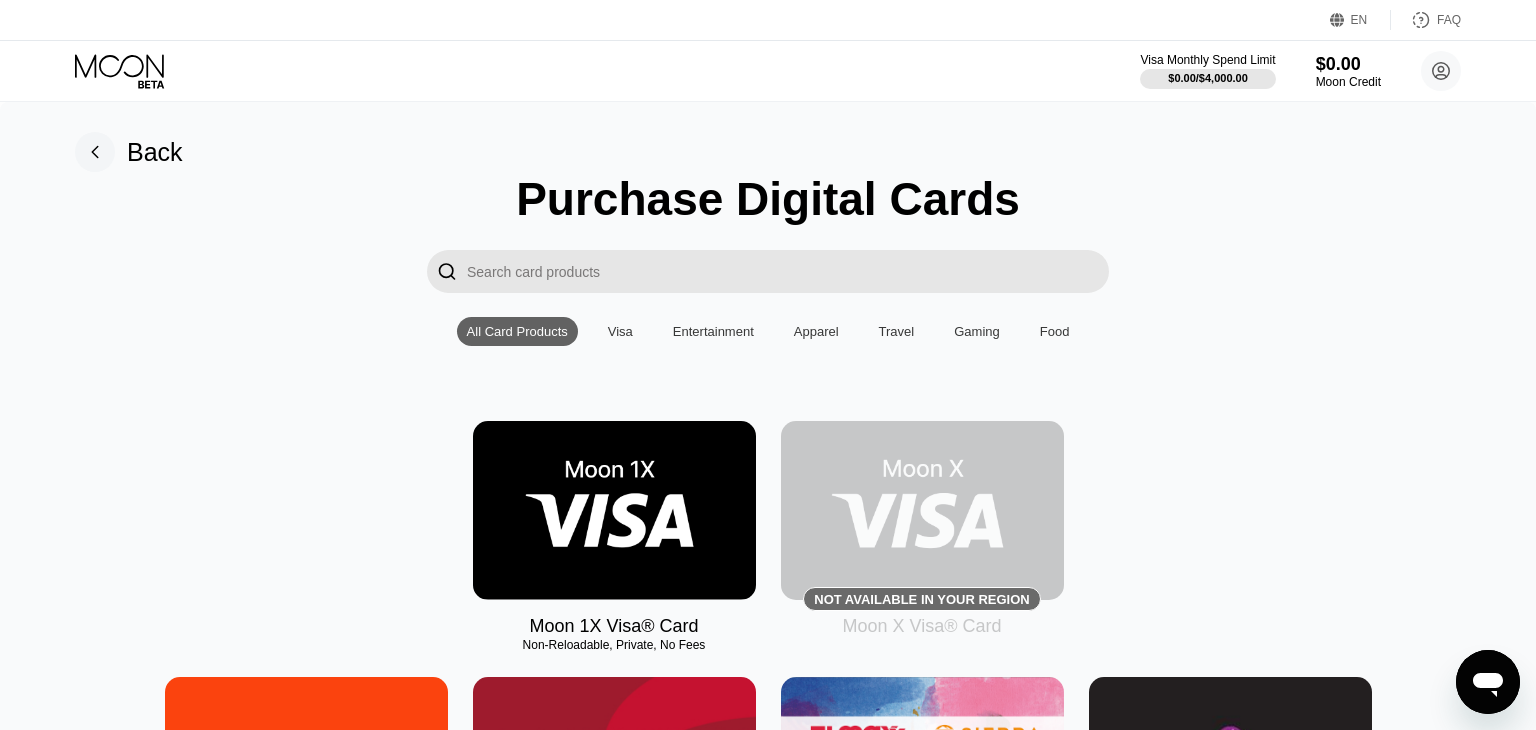 type on "0" 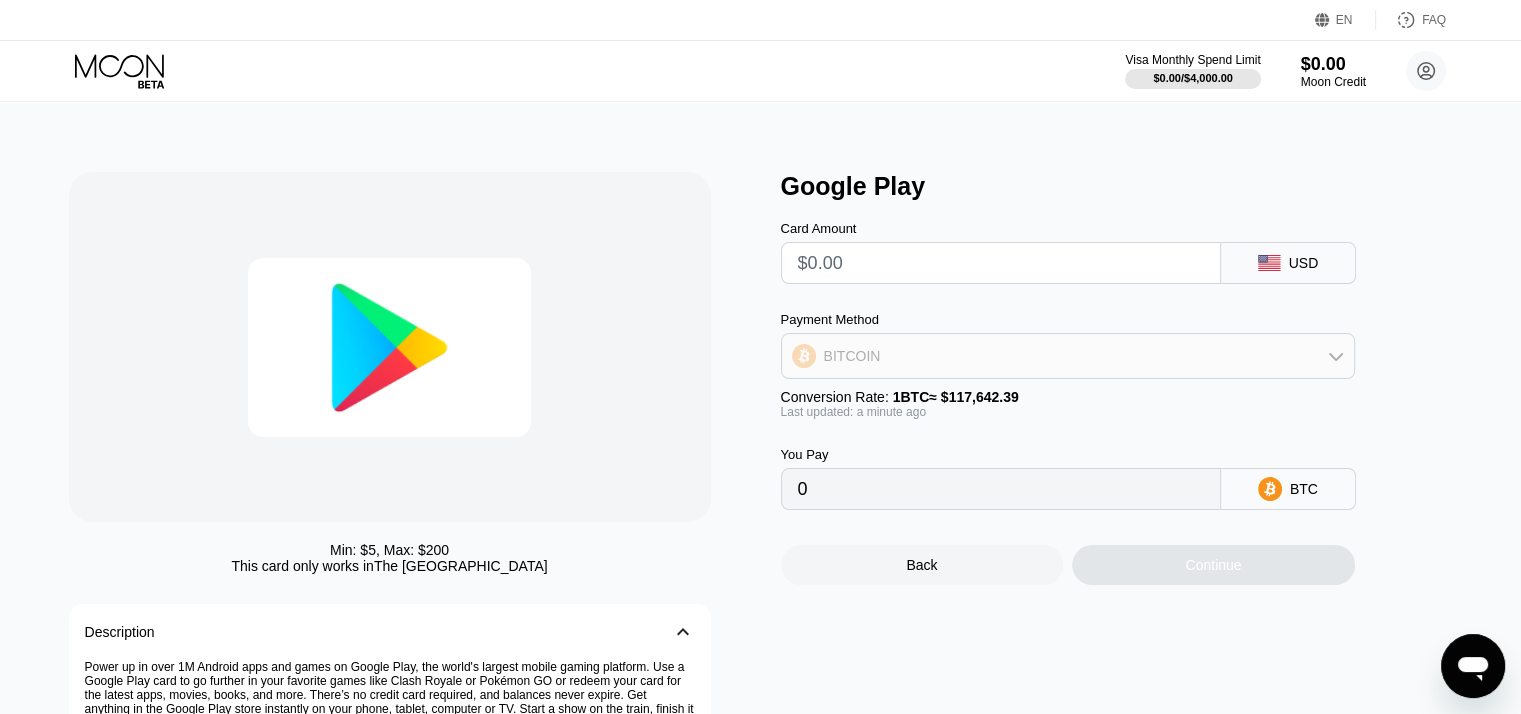 drag, startPoint x: 1004, startPoint y: 357, endPoint x: 990, endPoint y: 364, distance: 15.652476 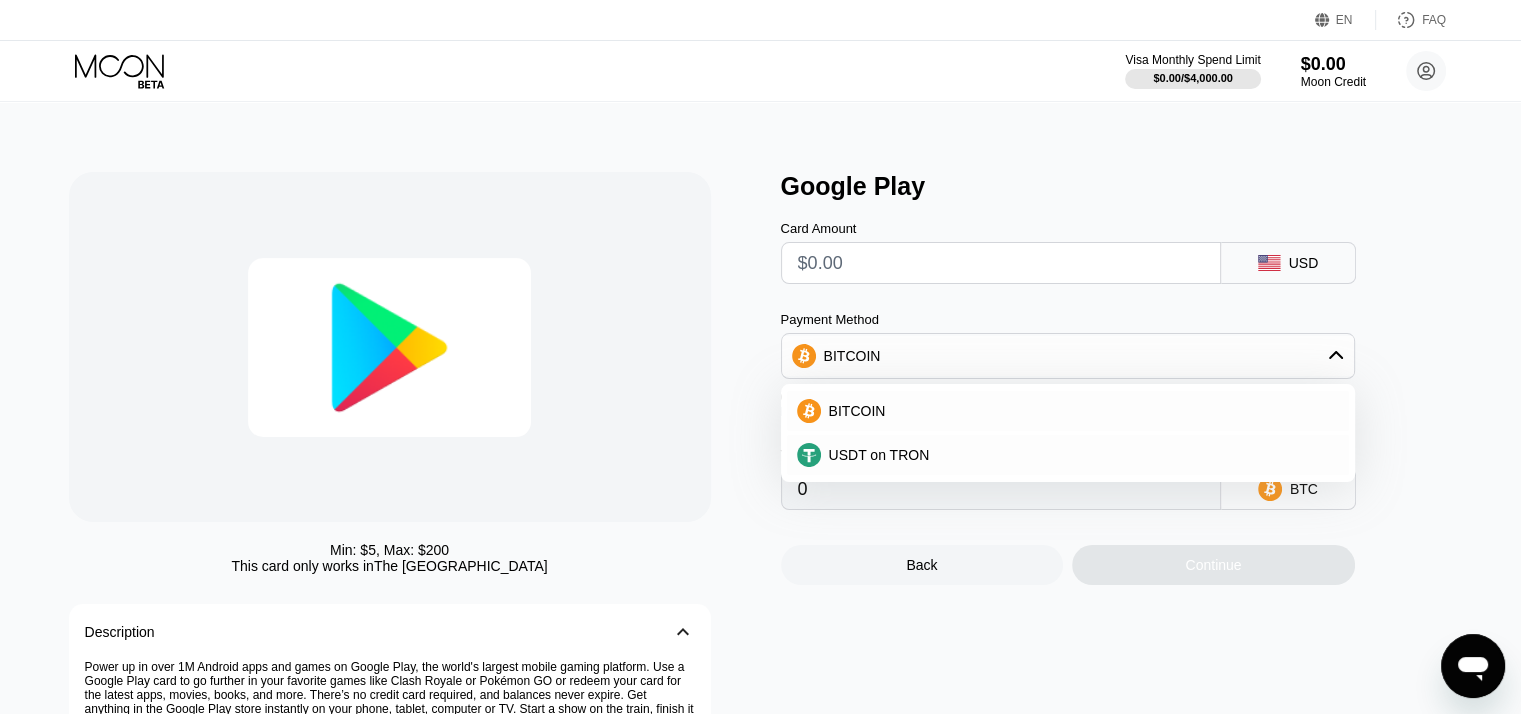 click at bounding box center (1001, 263) 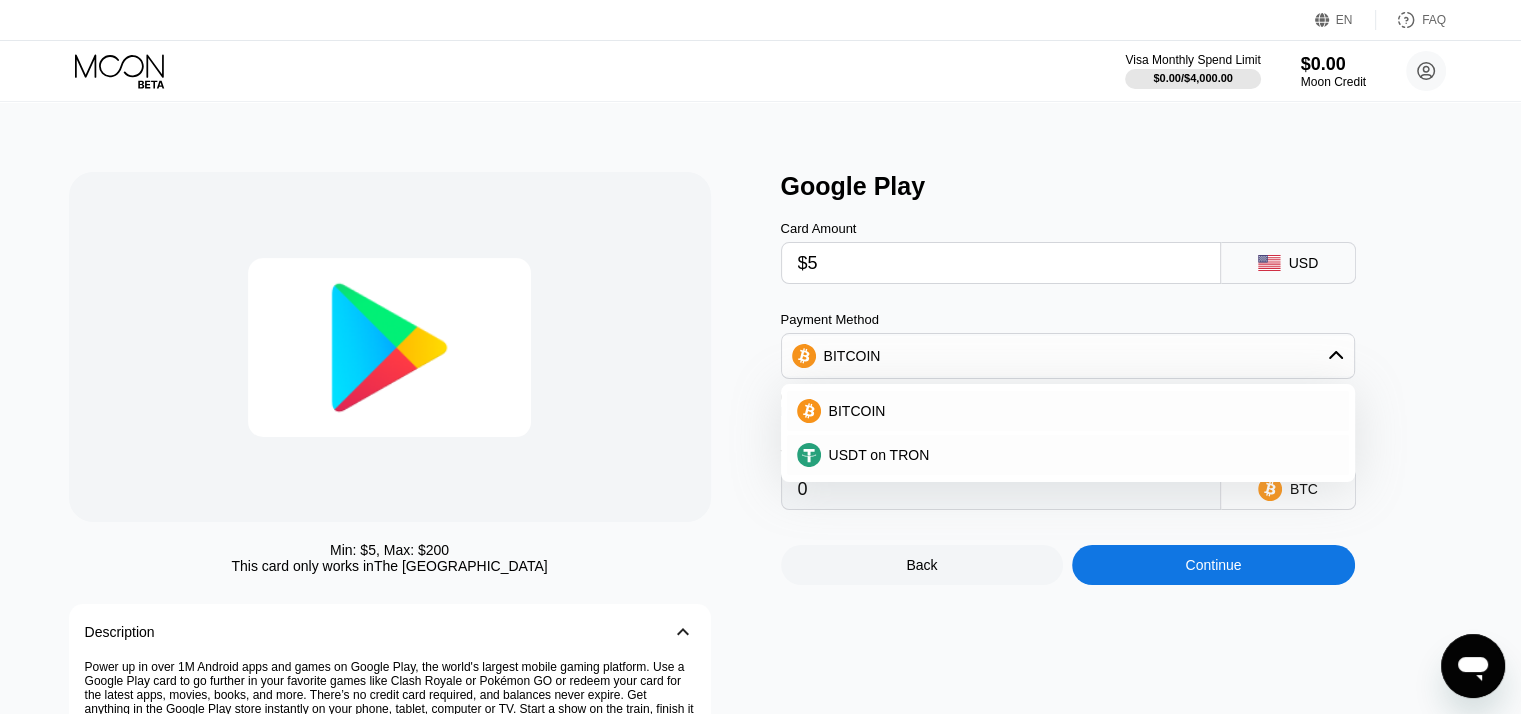 type on "0.00004251" 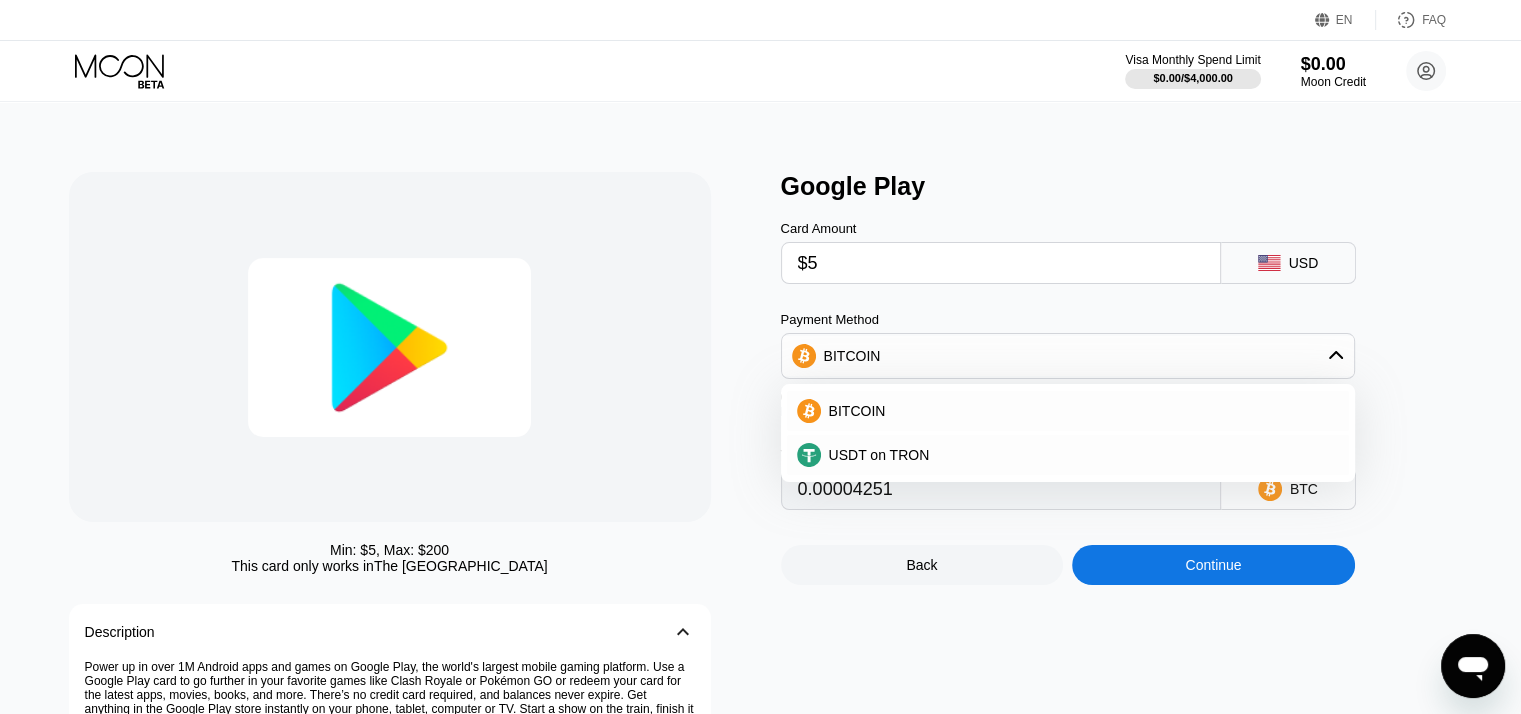 type on "$58" 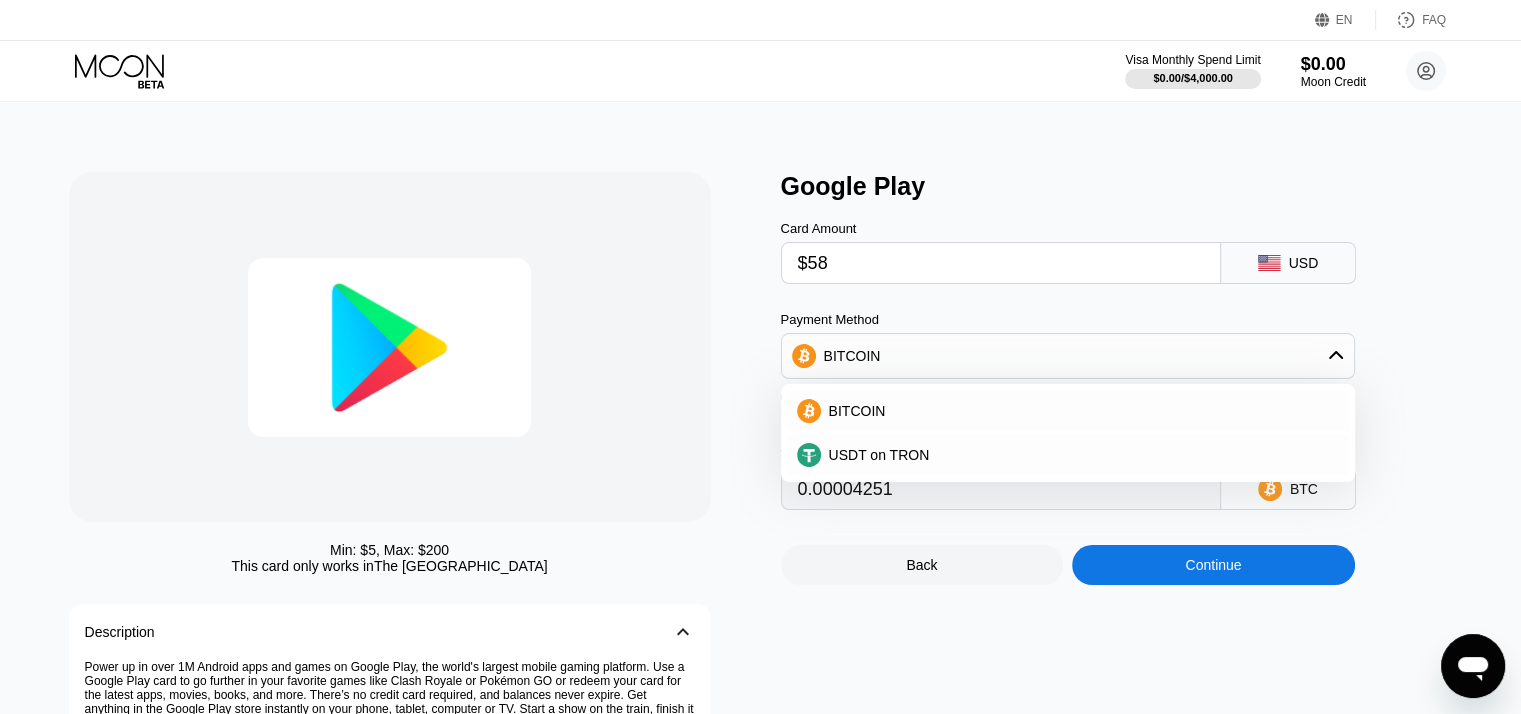 type on "0.00049302" 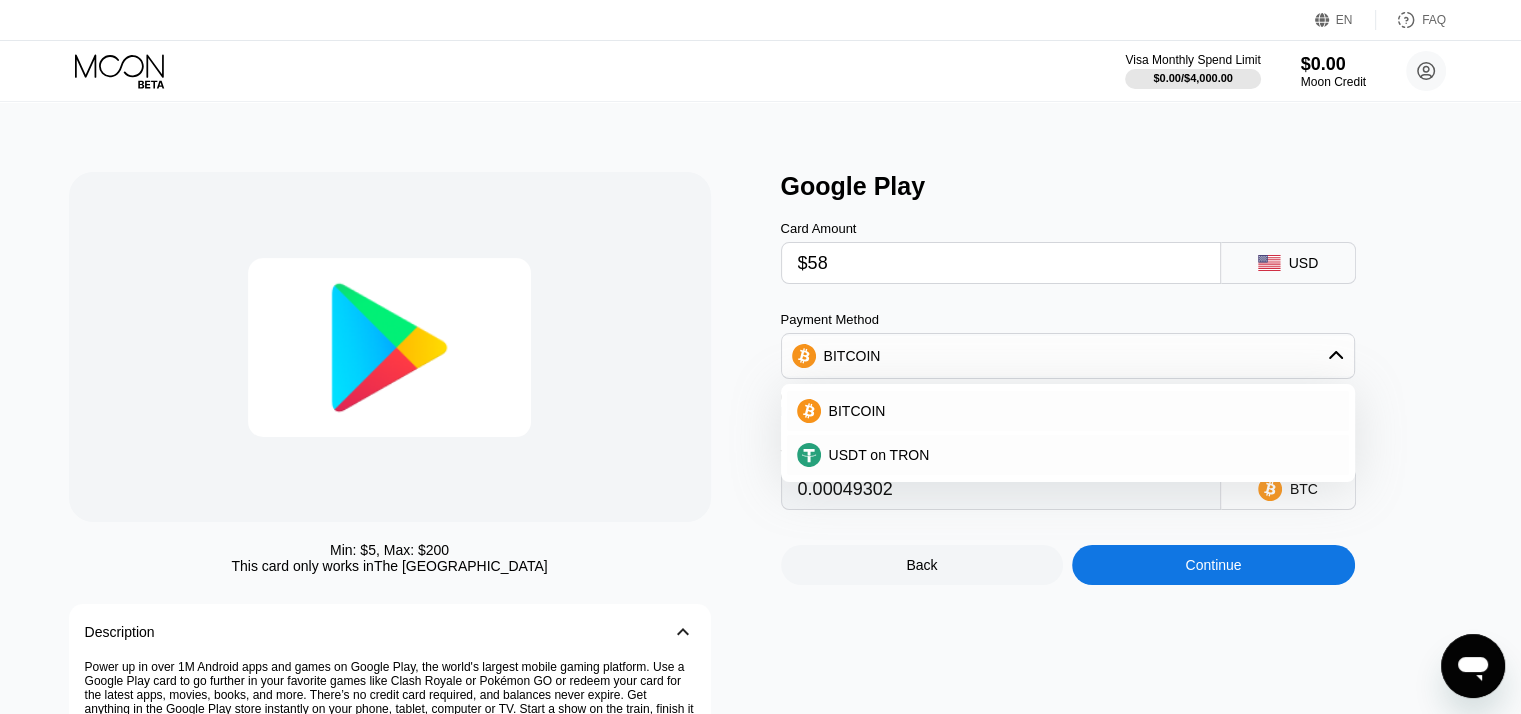 type on "$580" 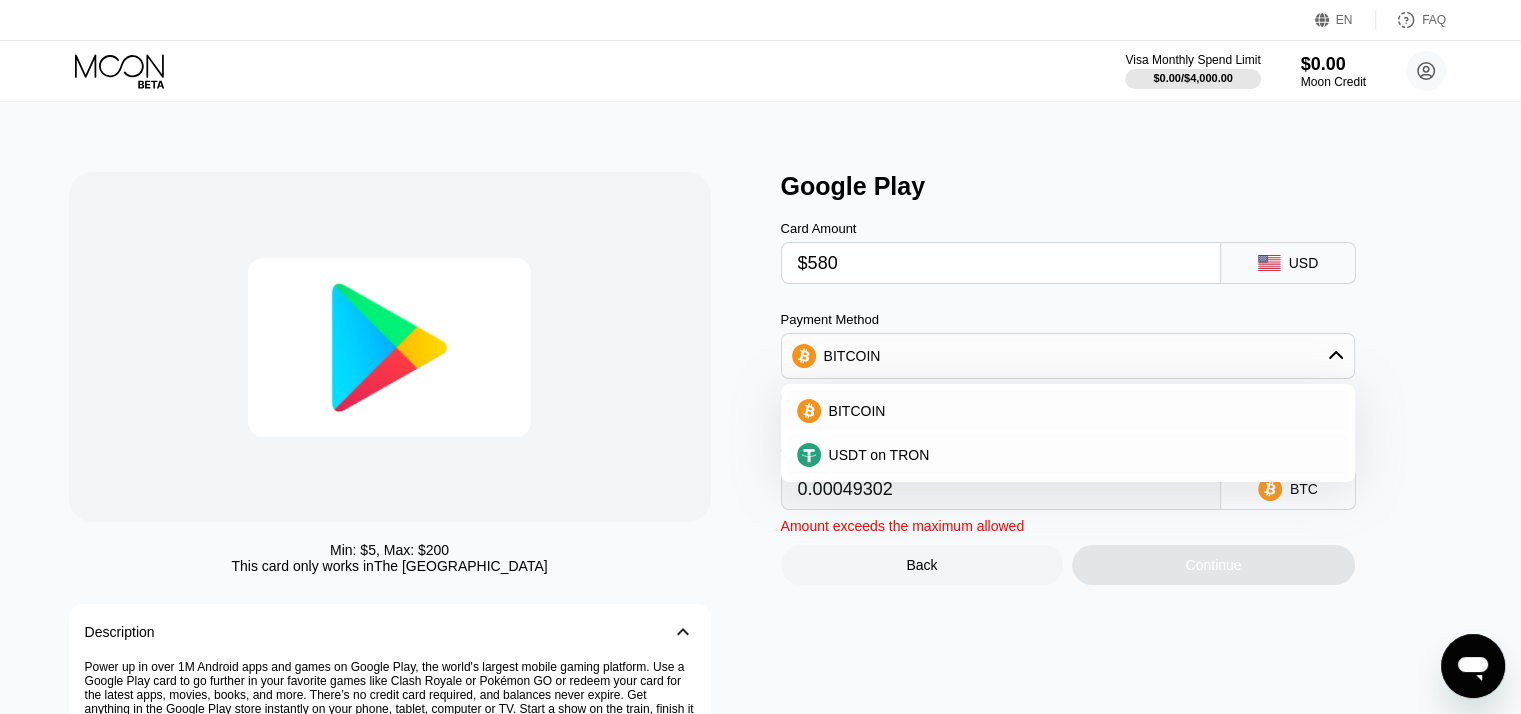 type on "0.00493020" 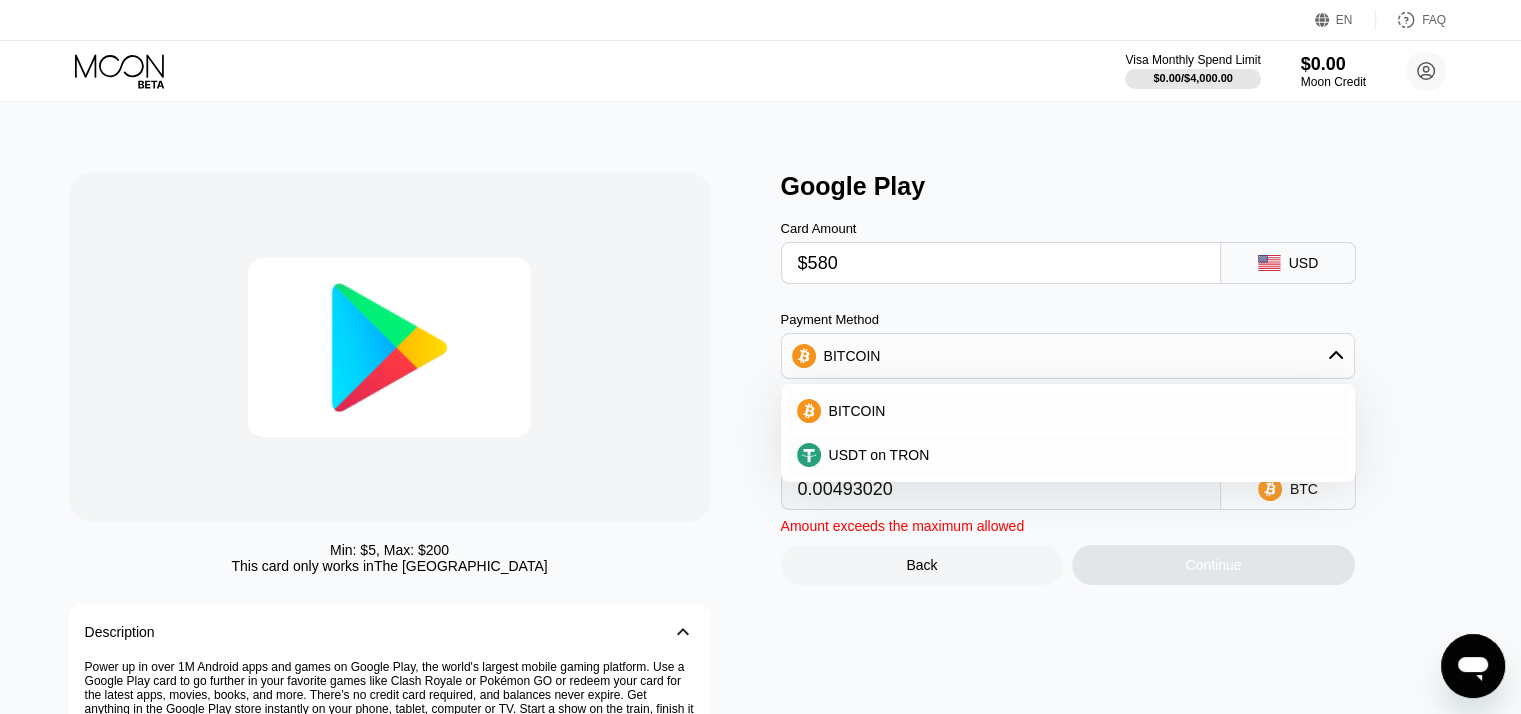 type on "$5800" 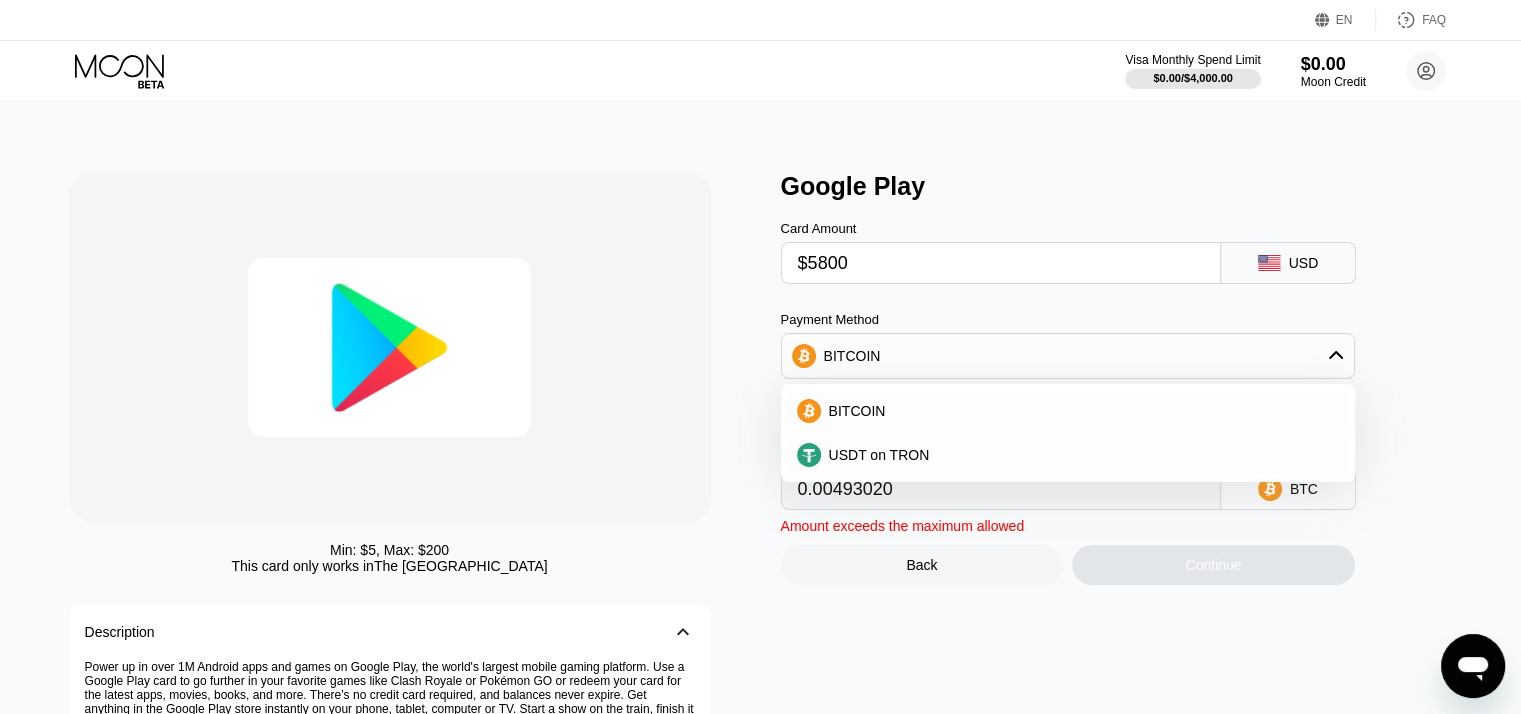 type on "0.04930196" 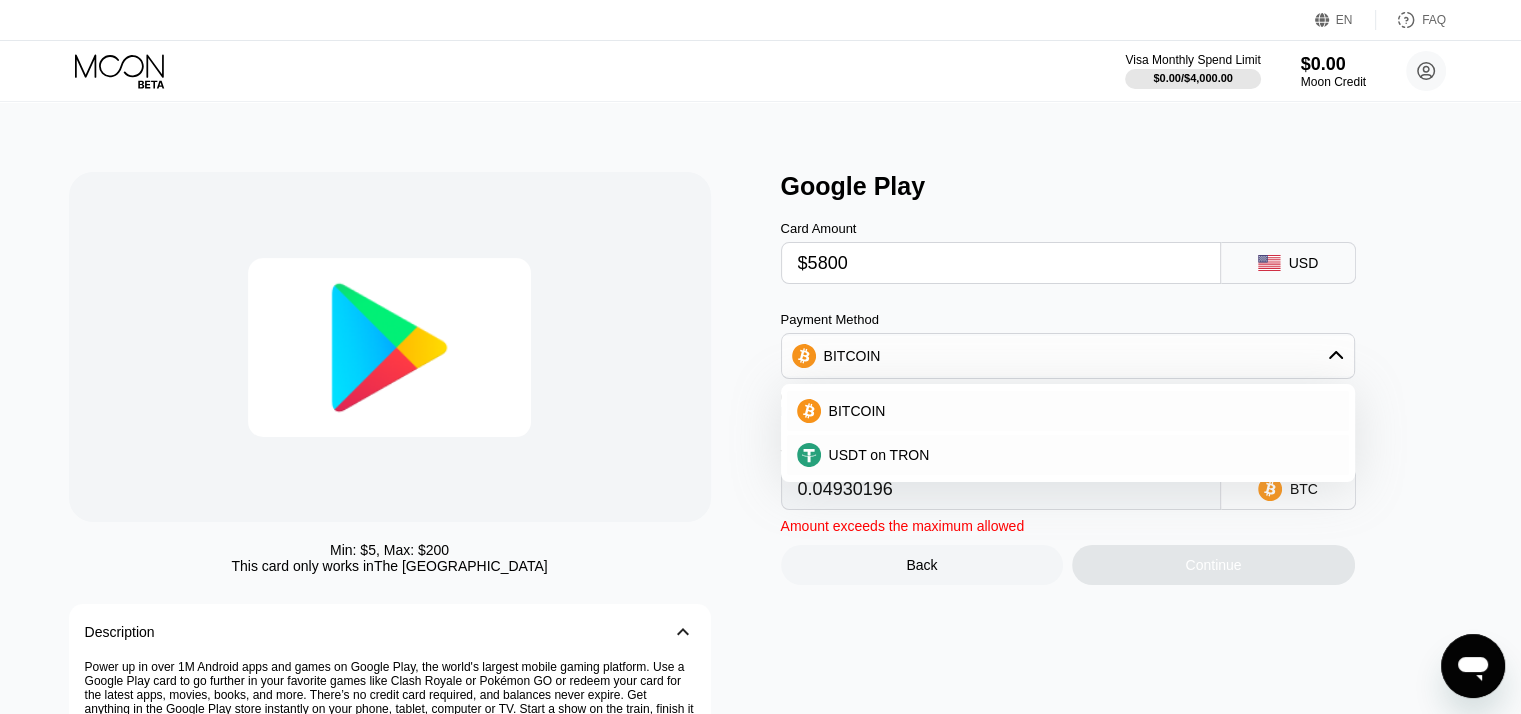 type on "$58000" 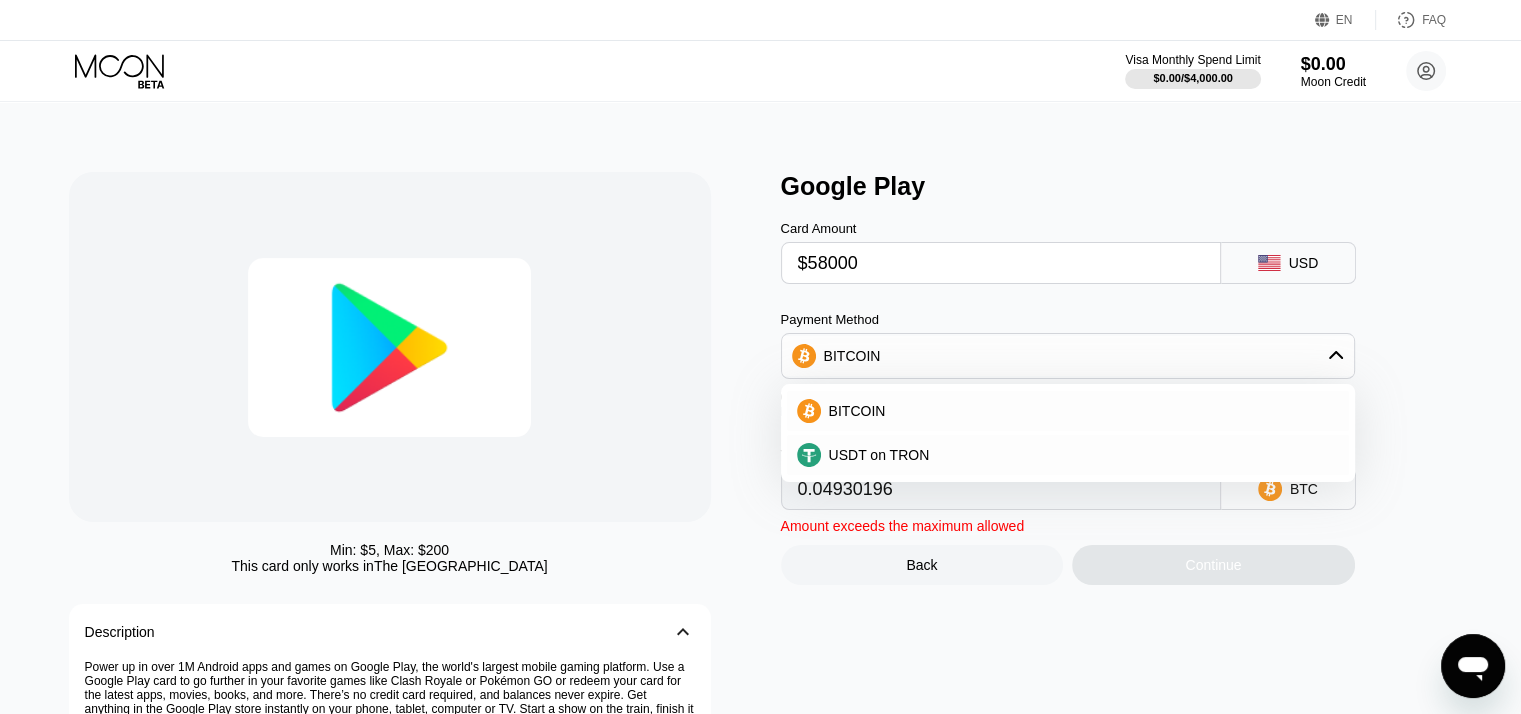 type on "0.49301956" 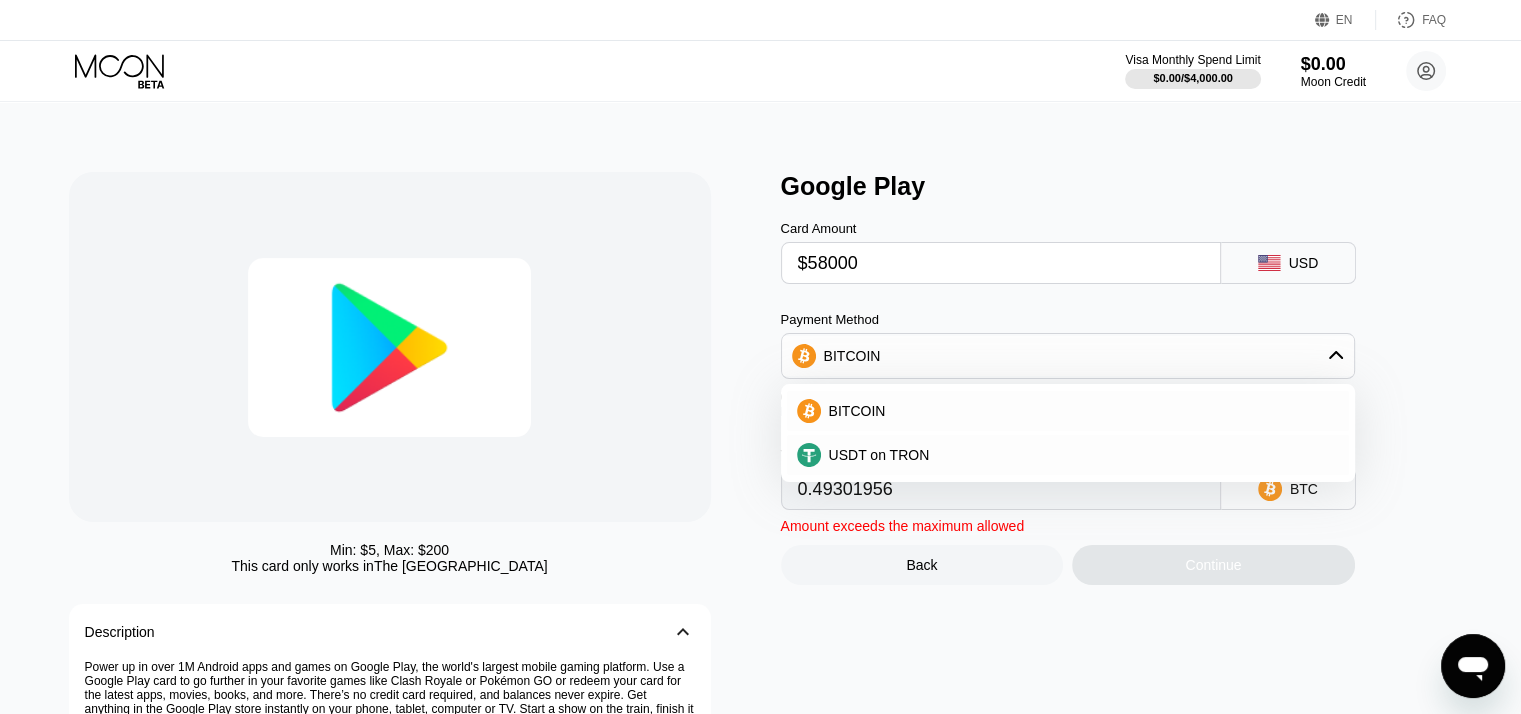 type on "$5800" 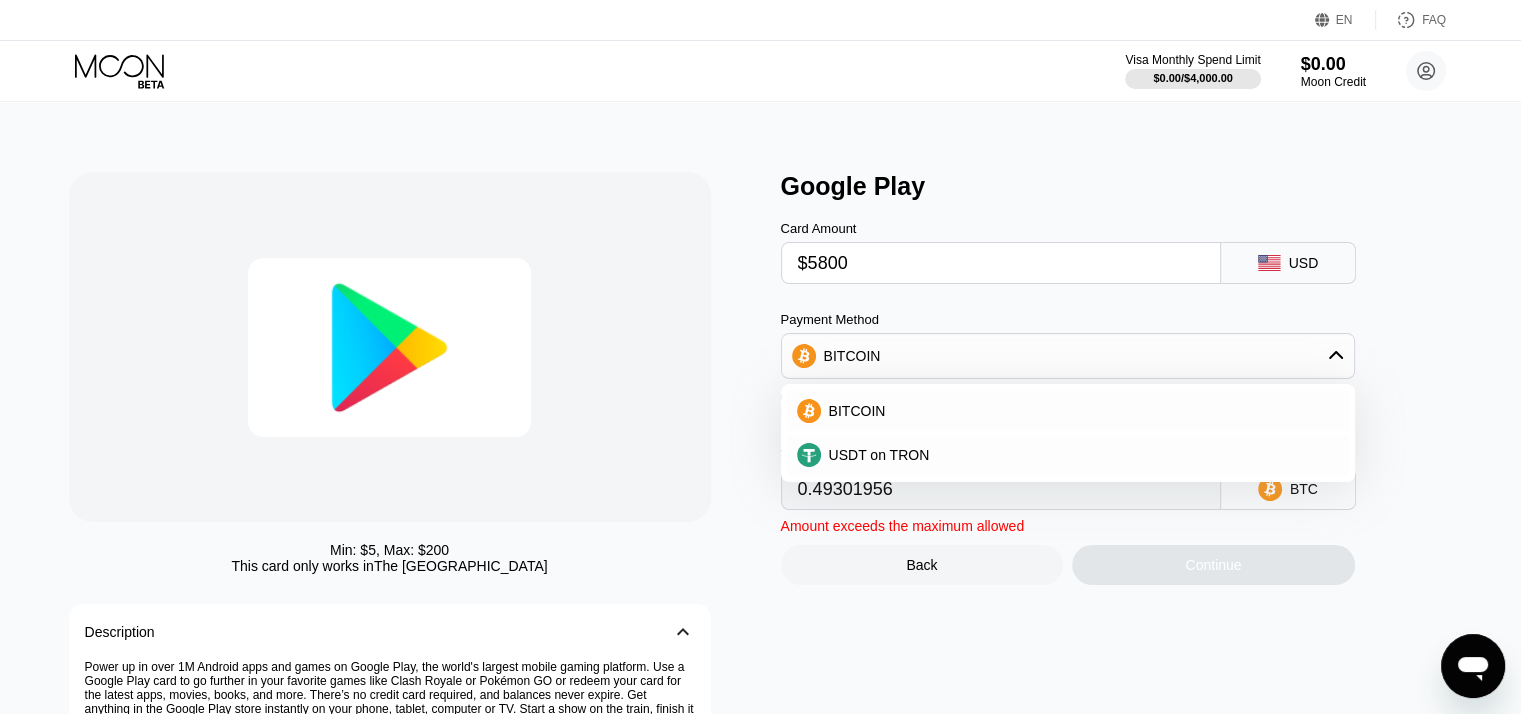 type on "0.04930196" 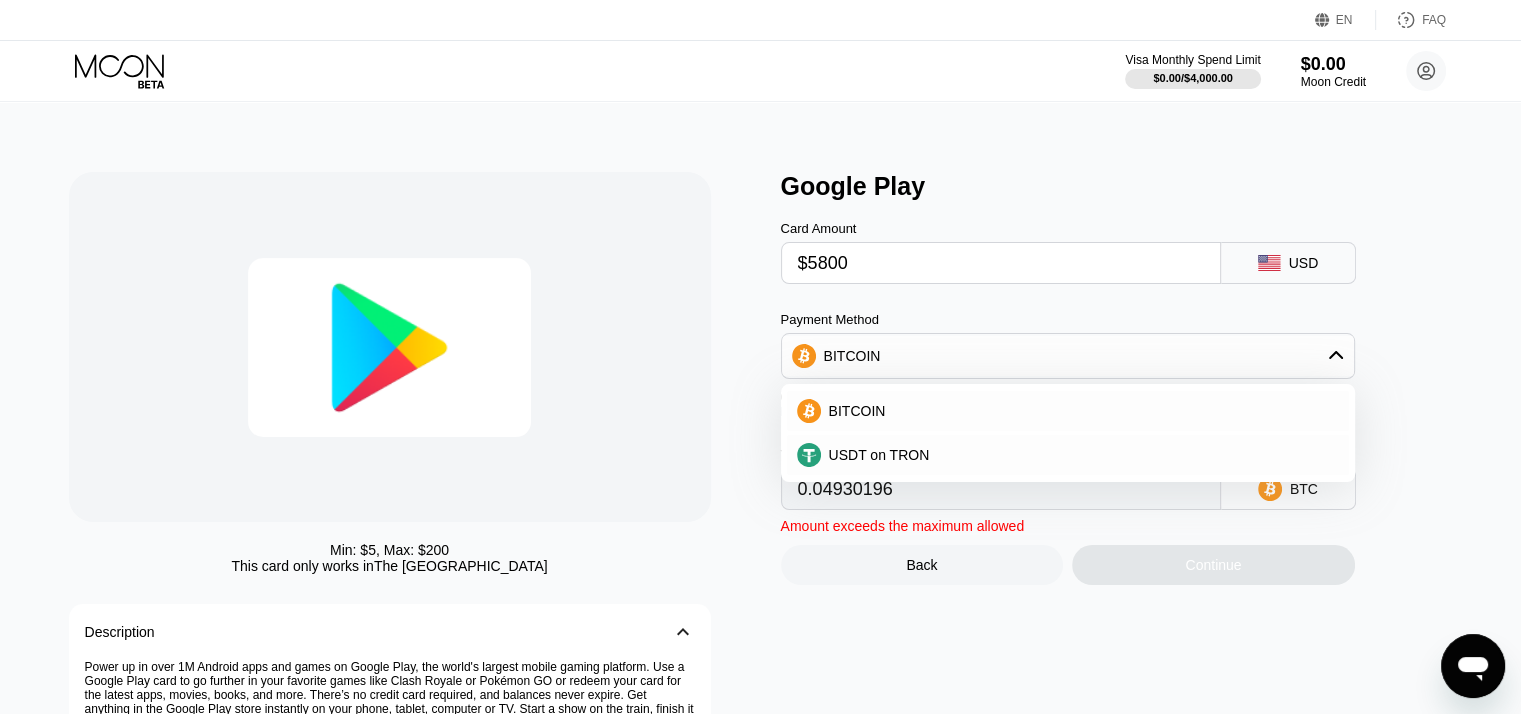 type on "$580" 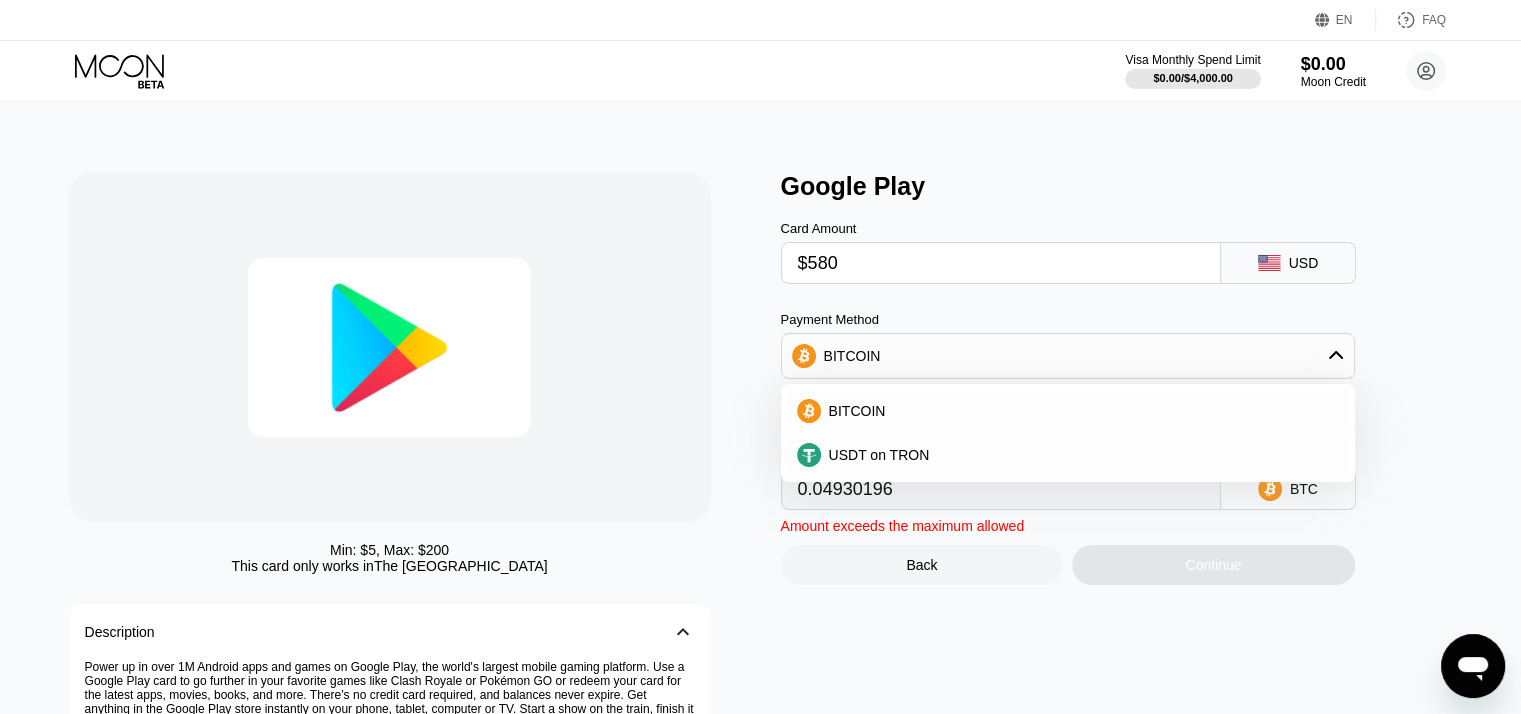 type on "0.00493020" 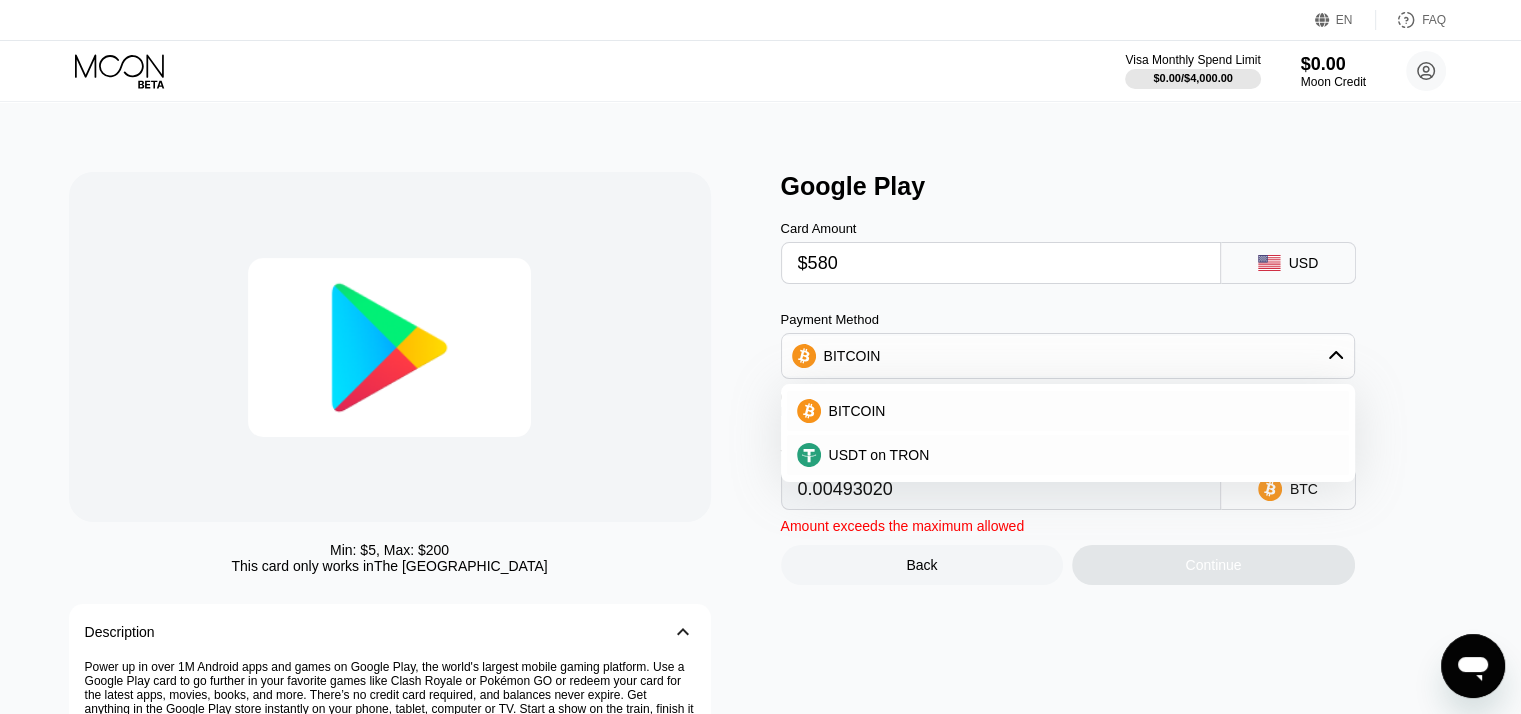 click on "BITCOIN" at bounding box center (1068, 411) 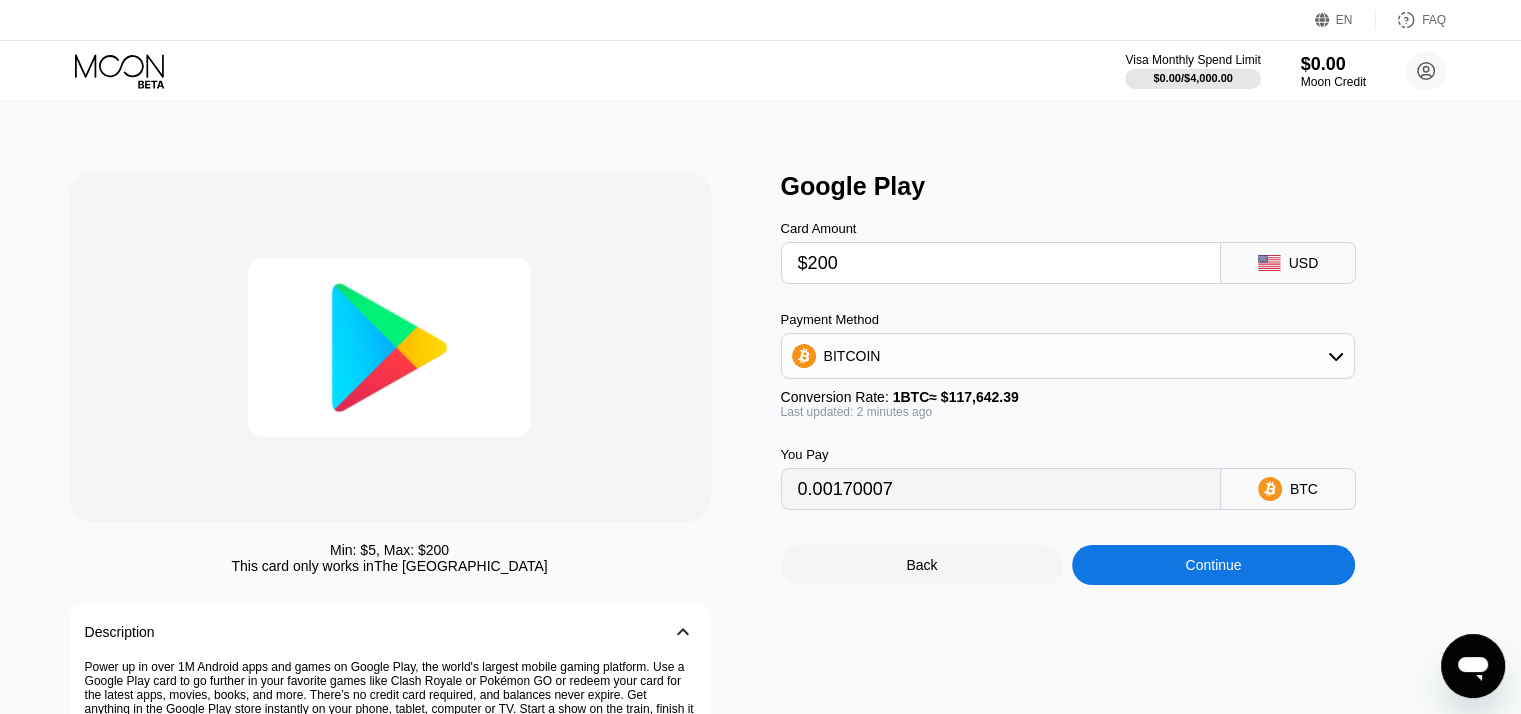click on "$200" at bounding box center [1001, 263] 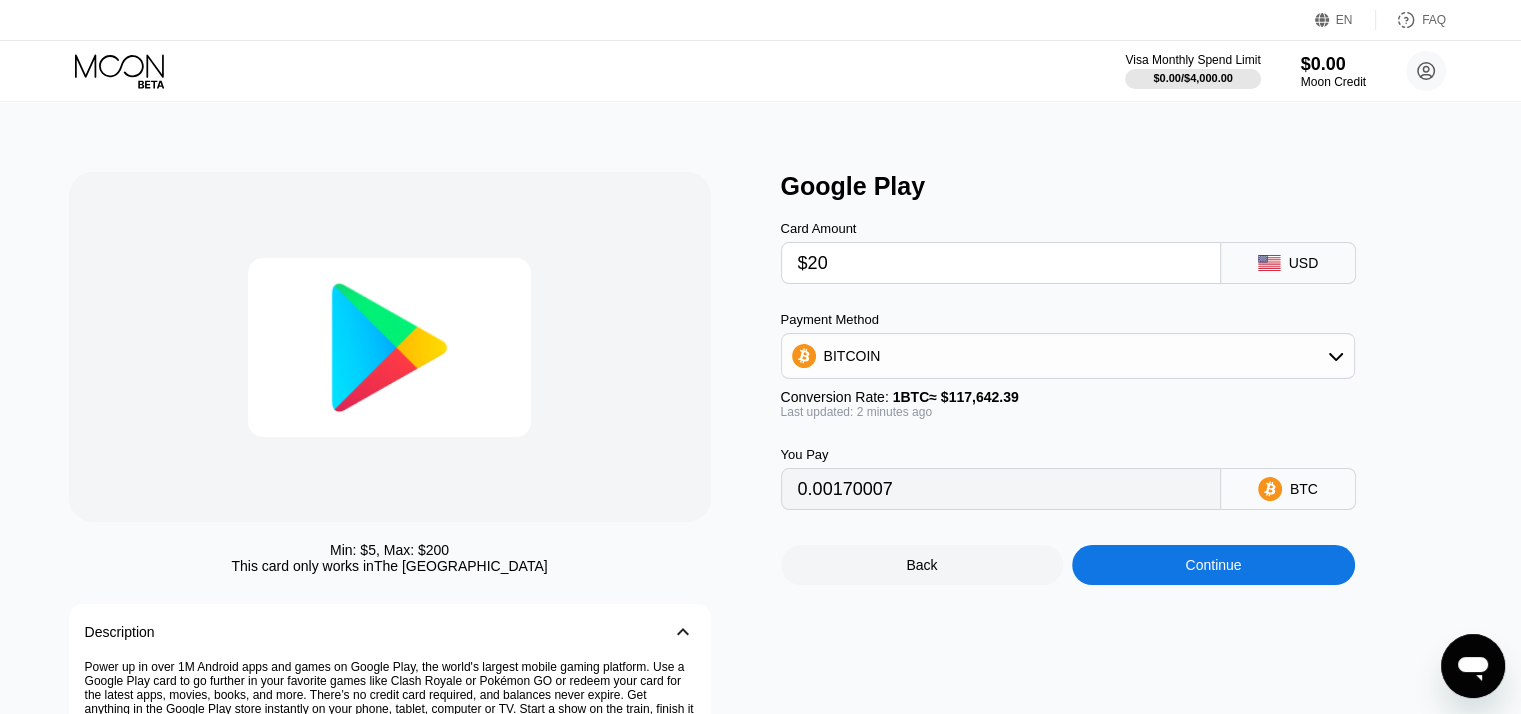 type on "0.00017001" 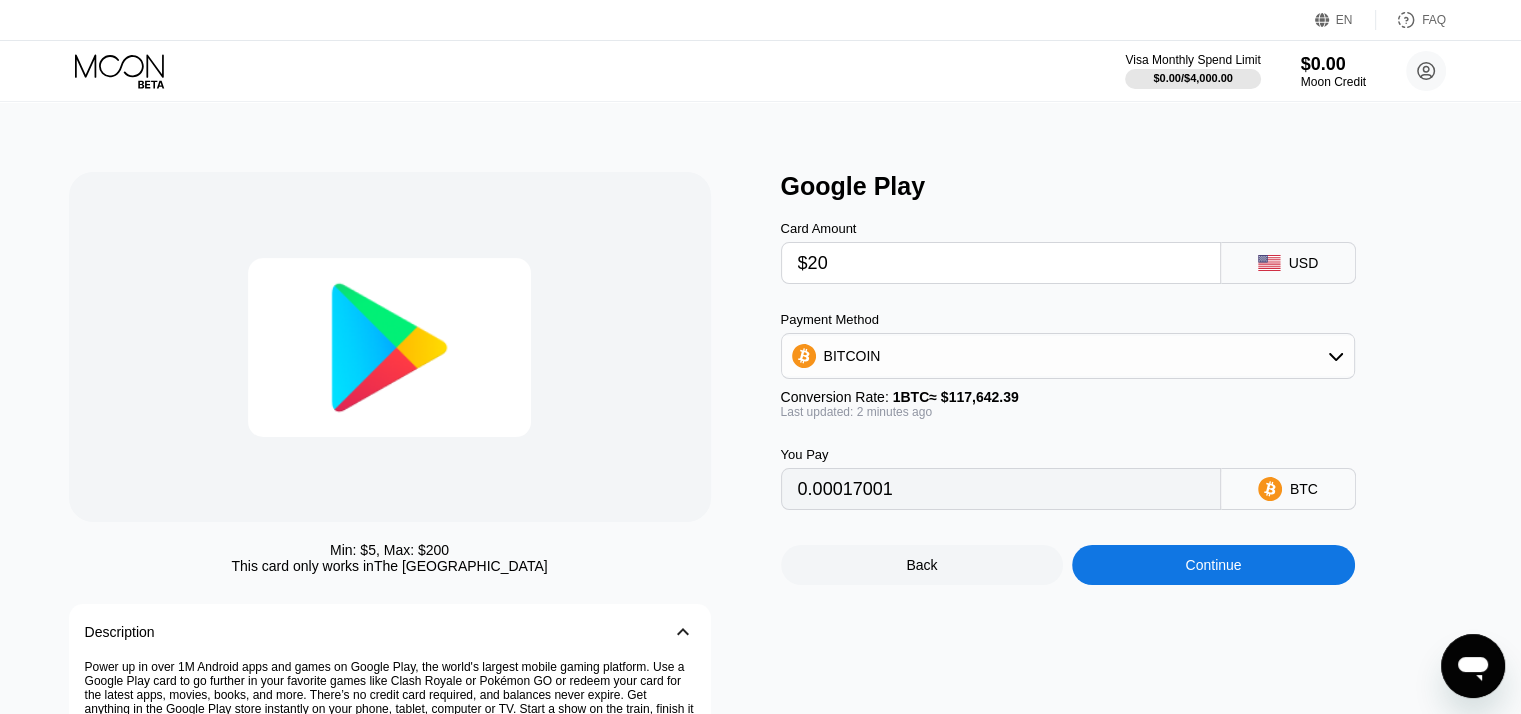 type on "$2" 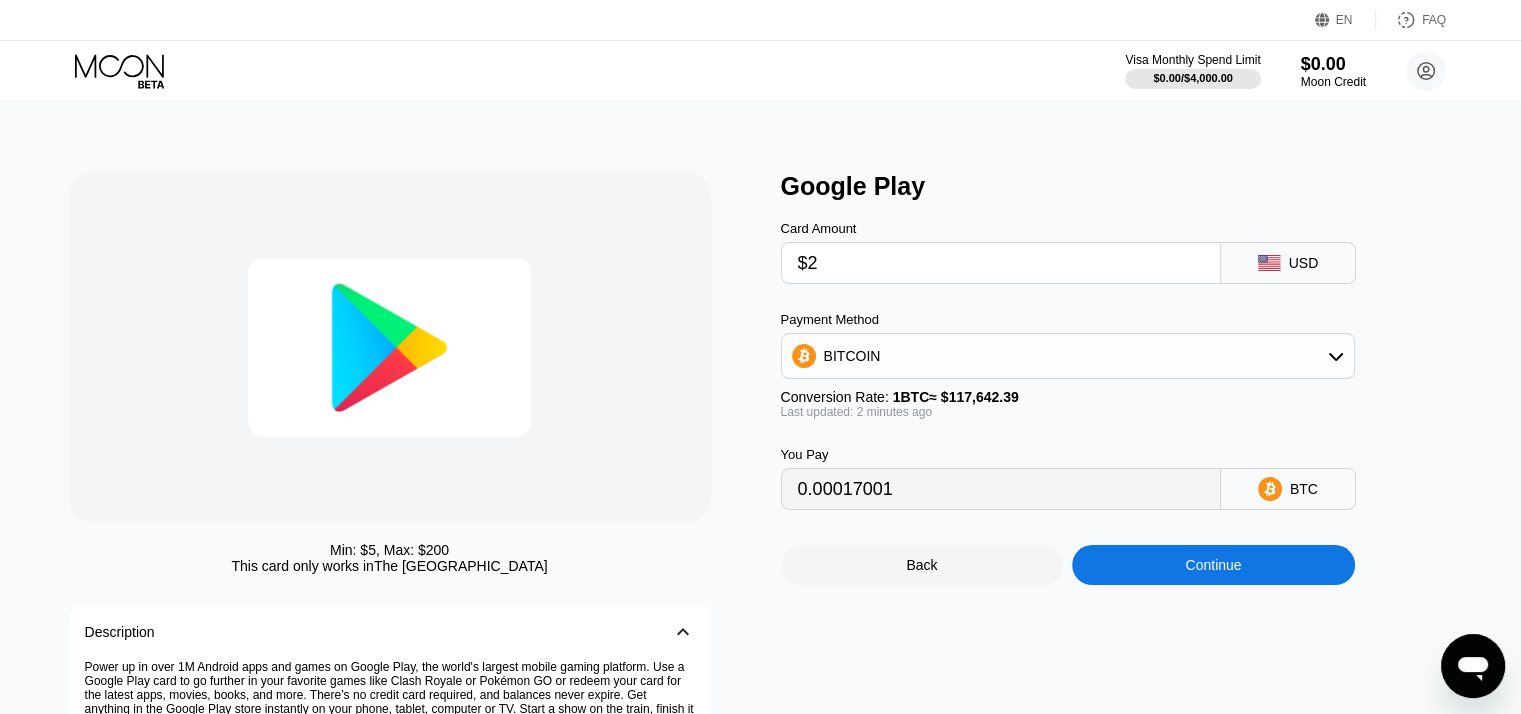 type on "0.00001701" 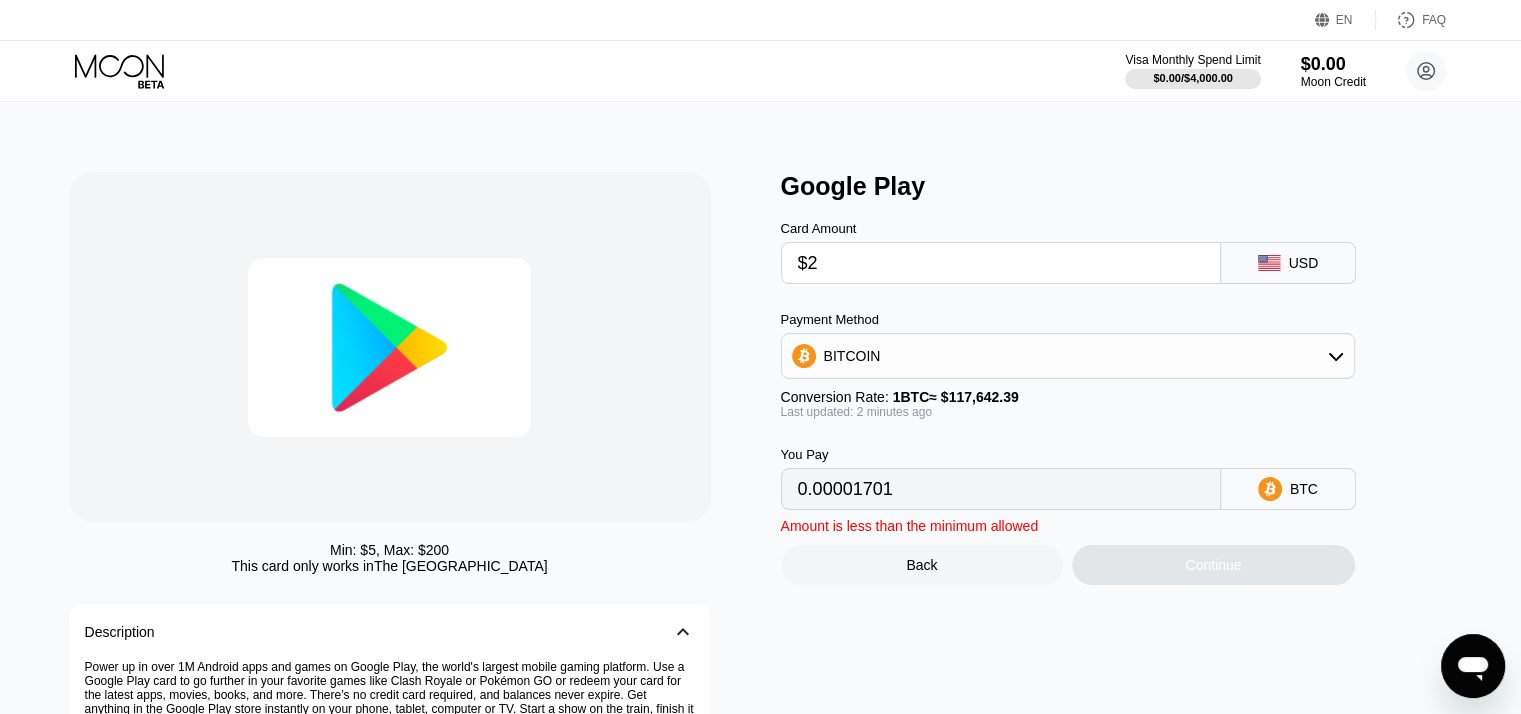 type 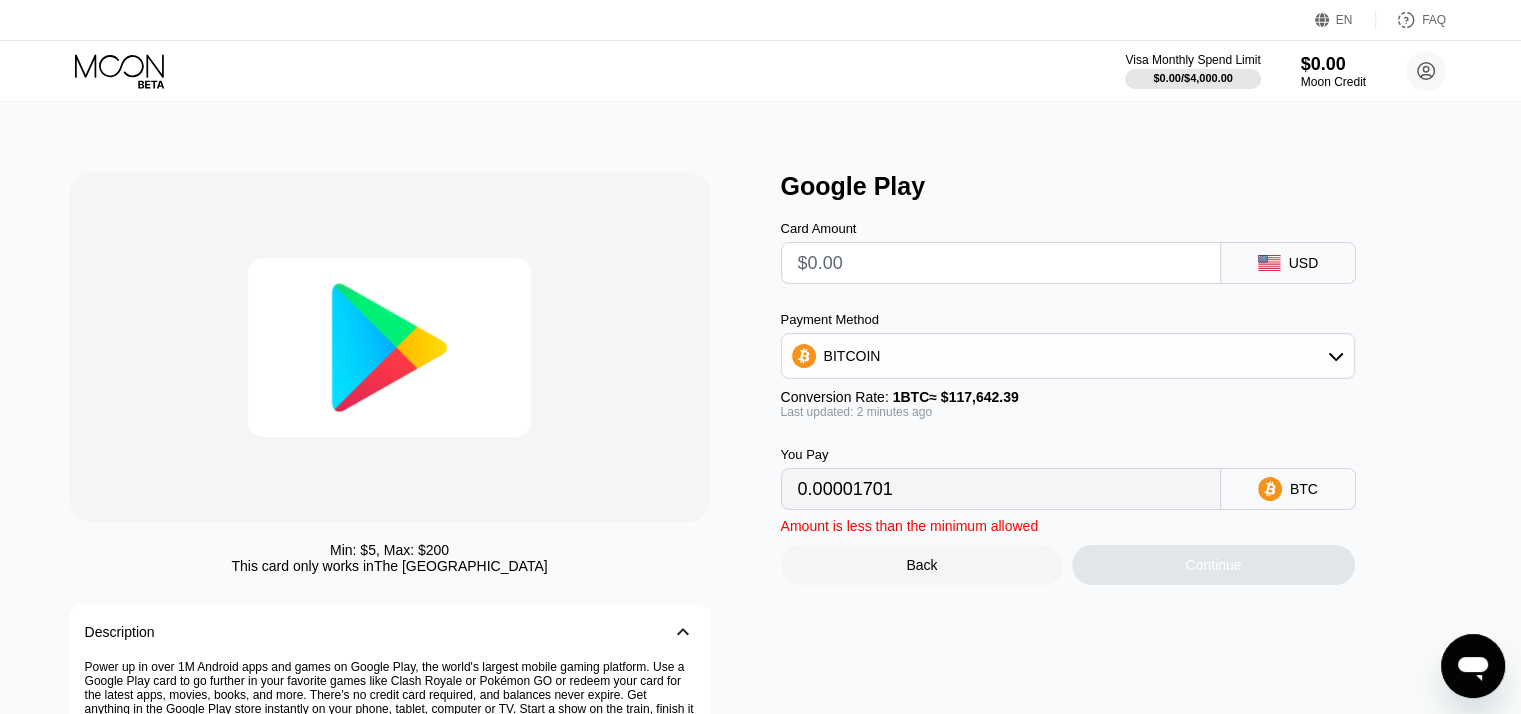 type on "0" 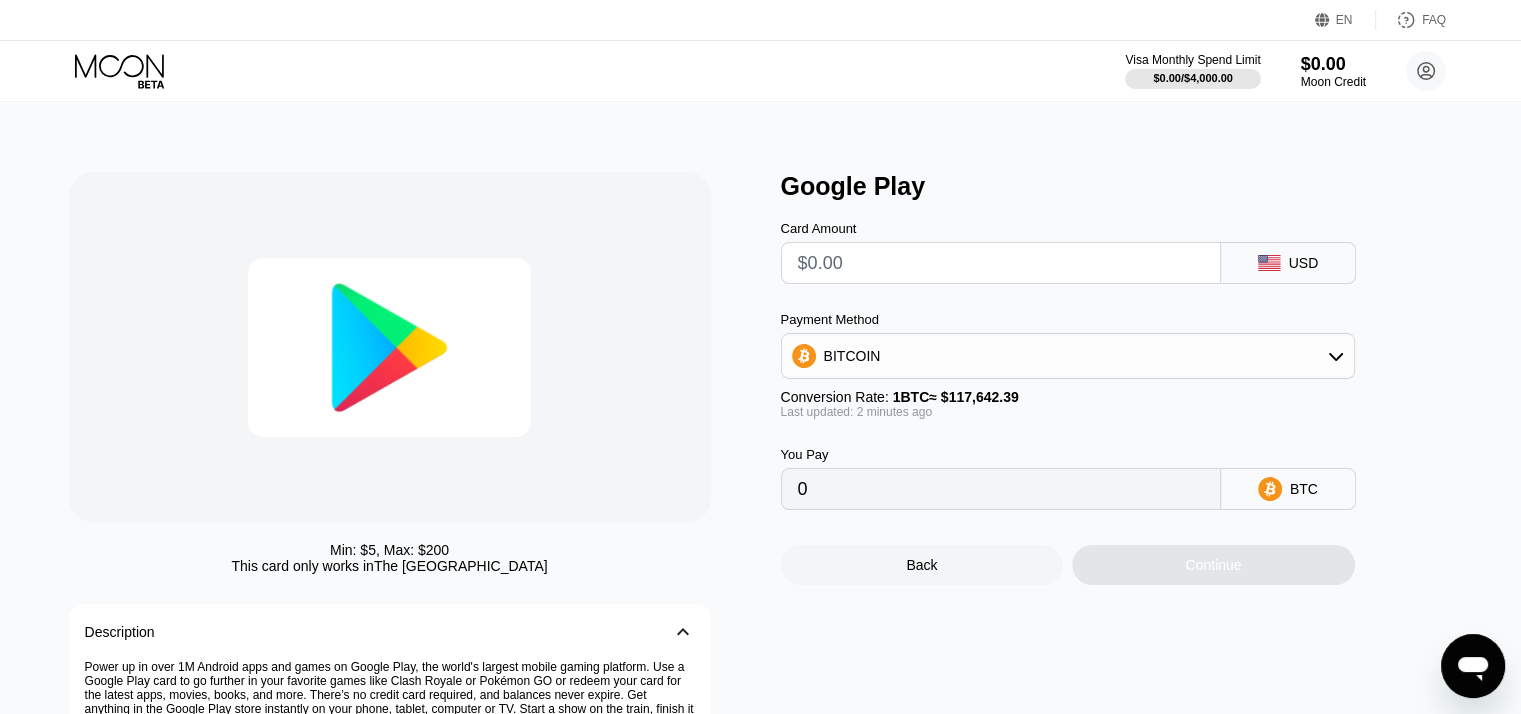 type on "$9" 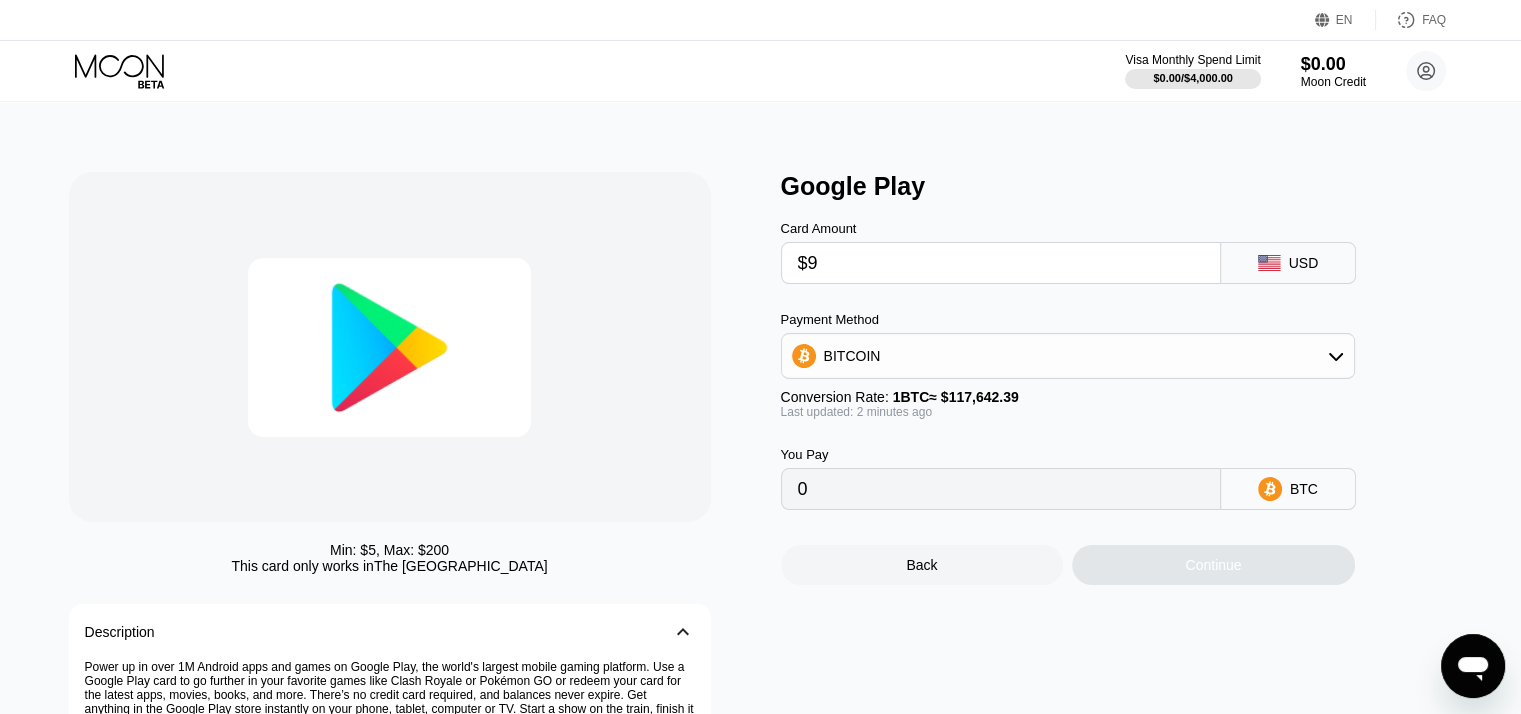 type on "0.00007651" 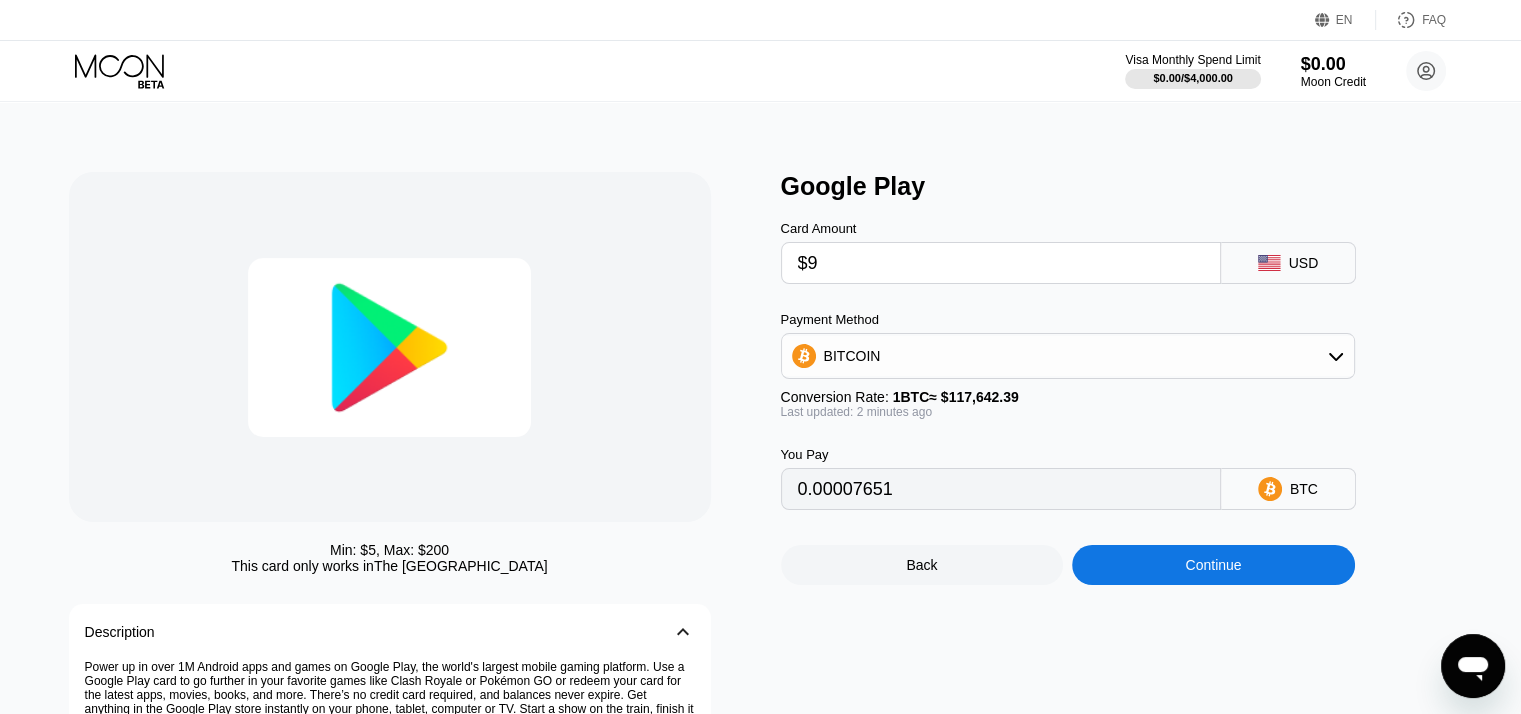 type on "$98" 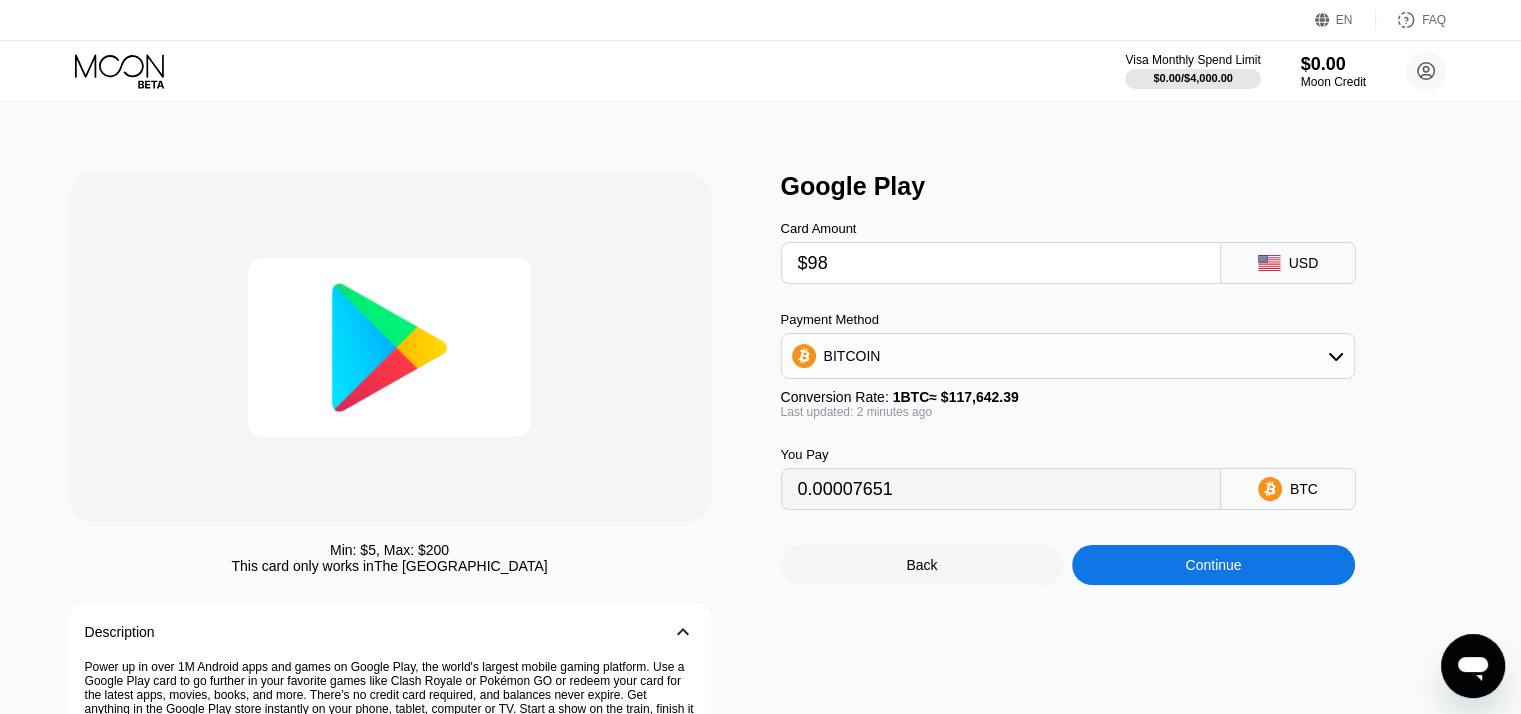 type on "0.00083304" 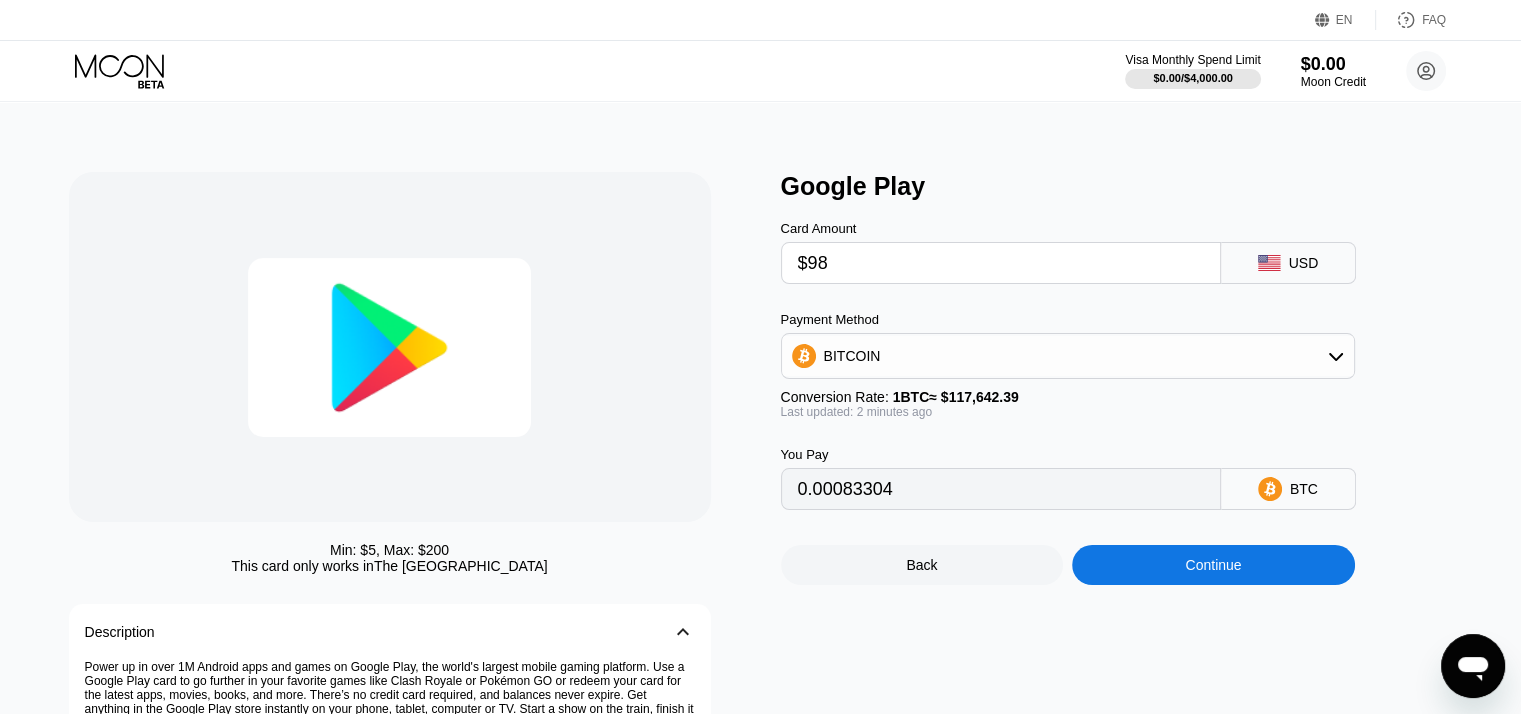 type on "$980" 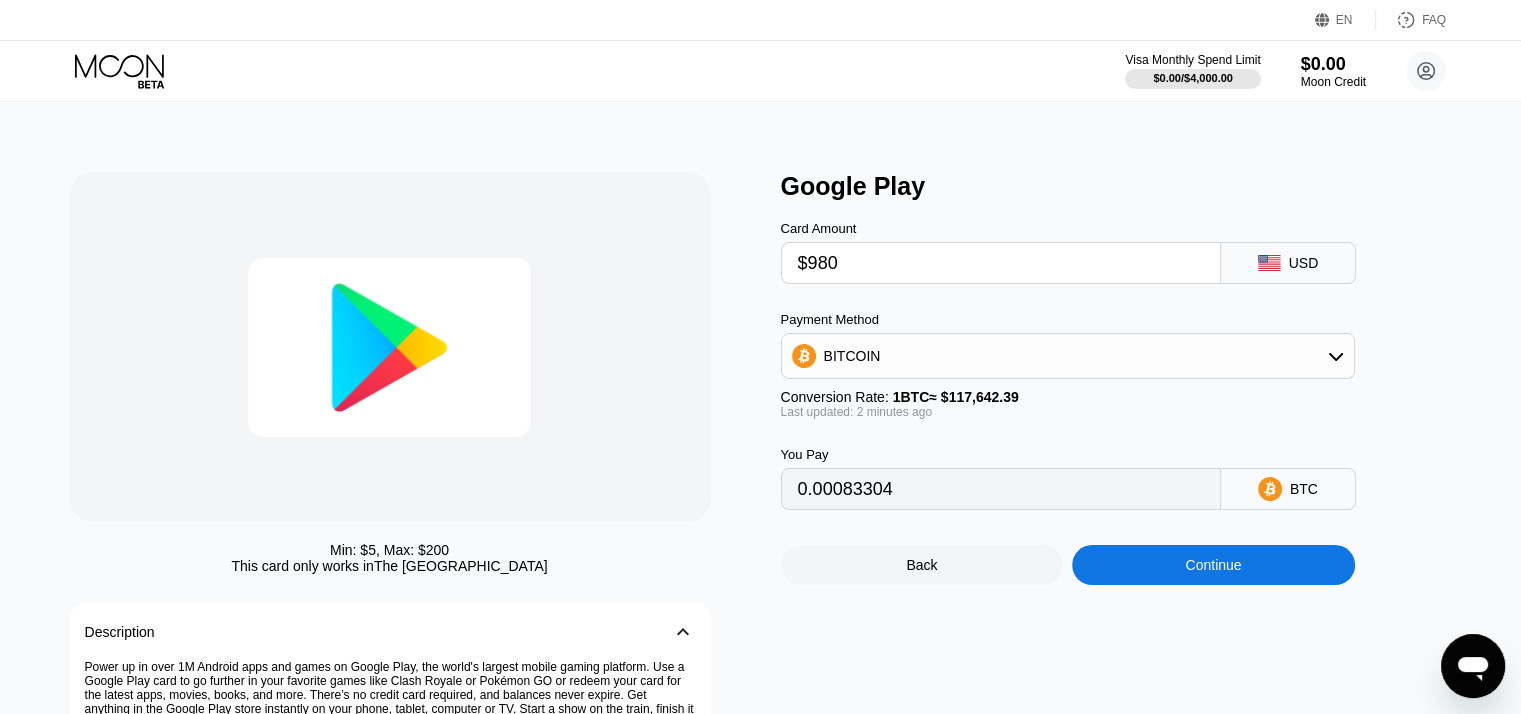 type on "0.00833034" 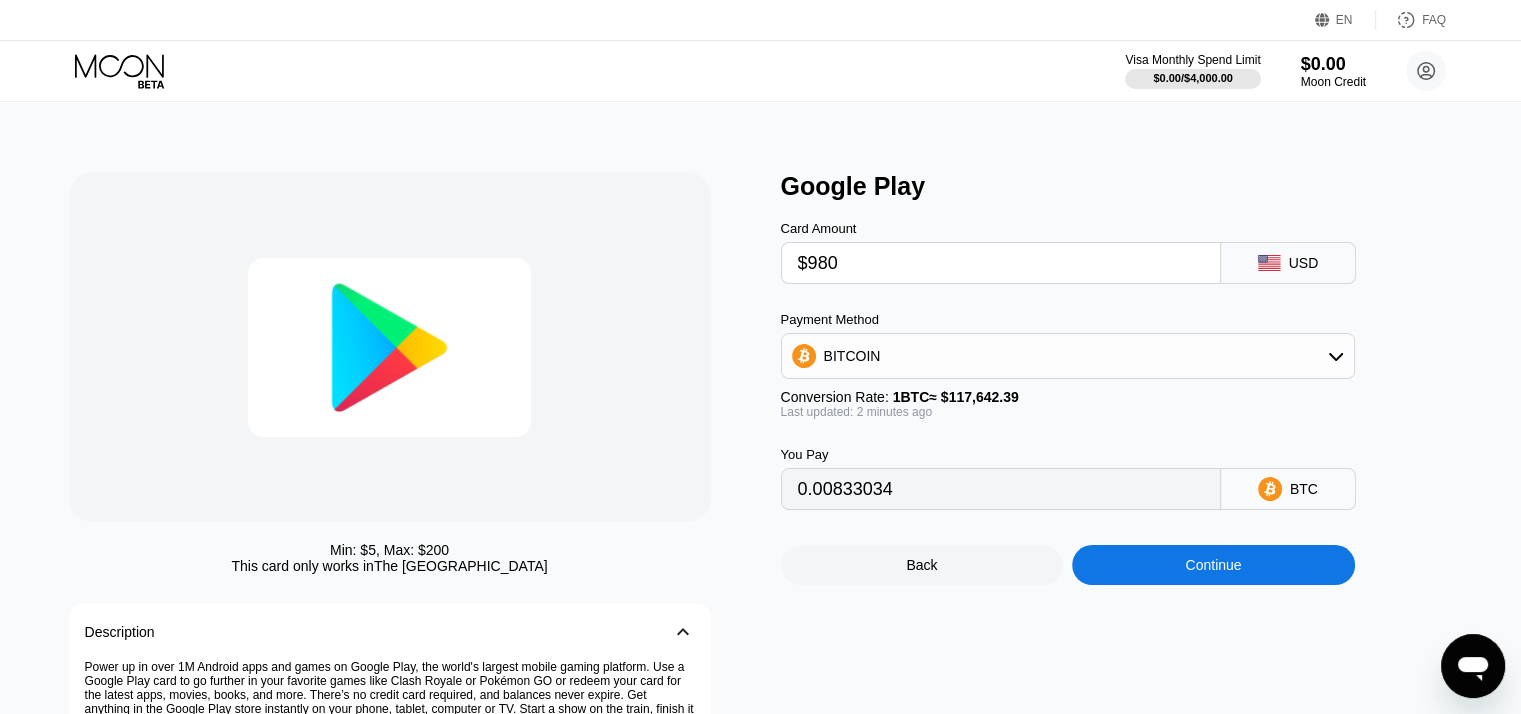 type on "$9800" 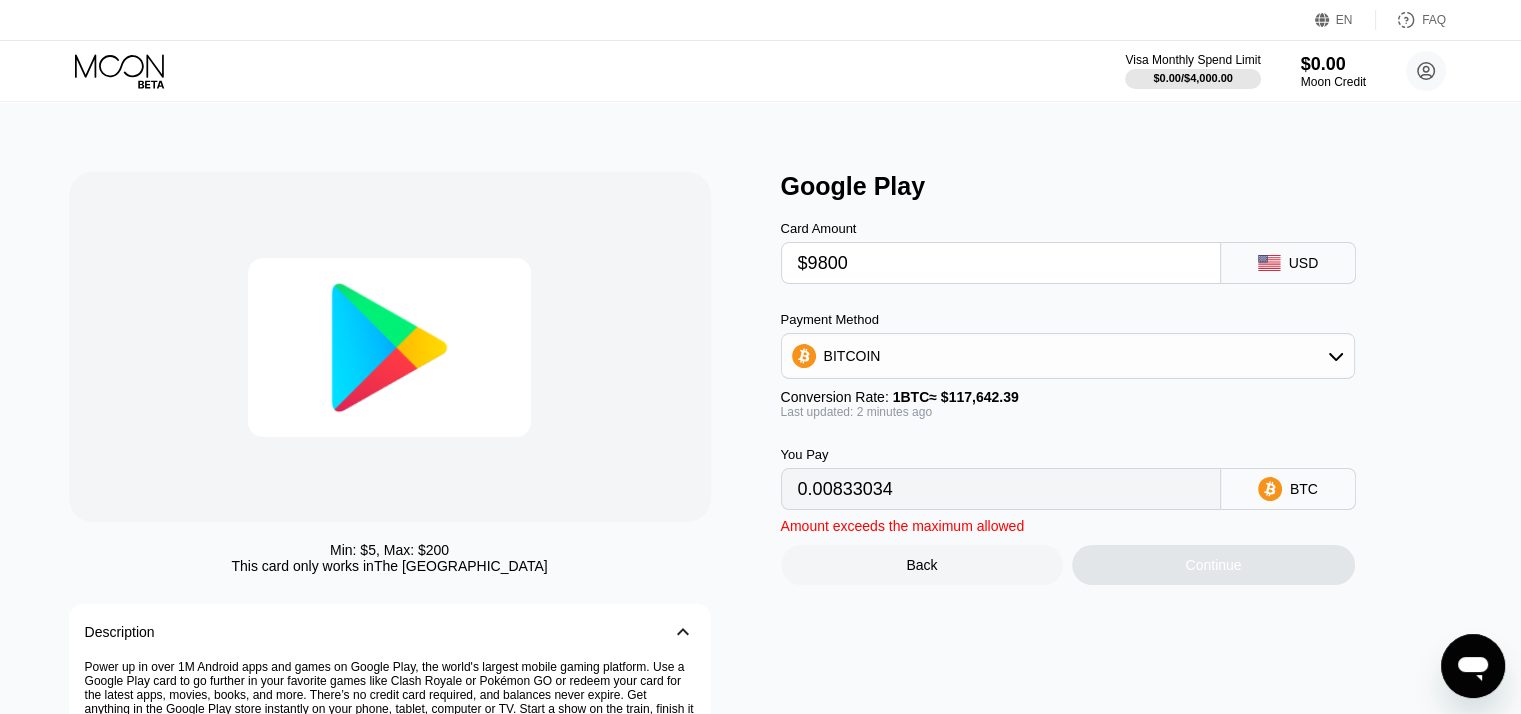 type on "0.08330331" 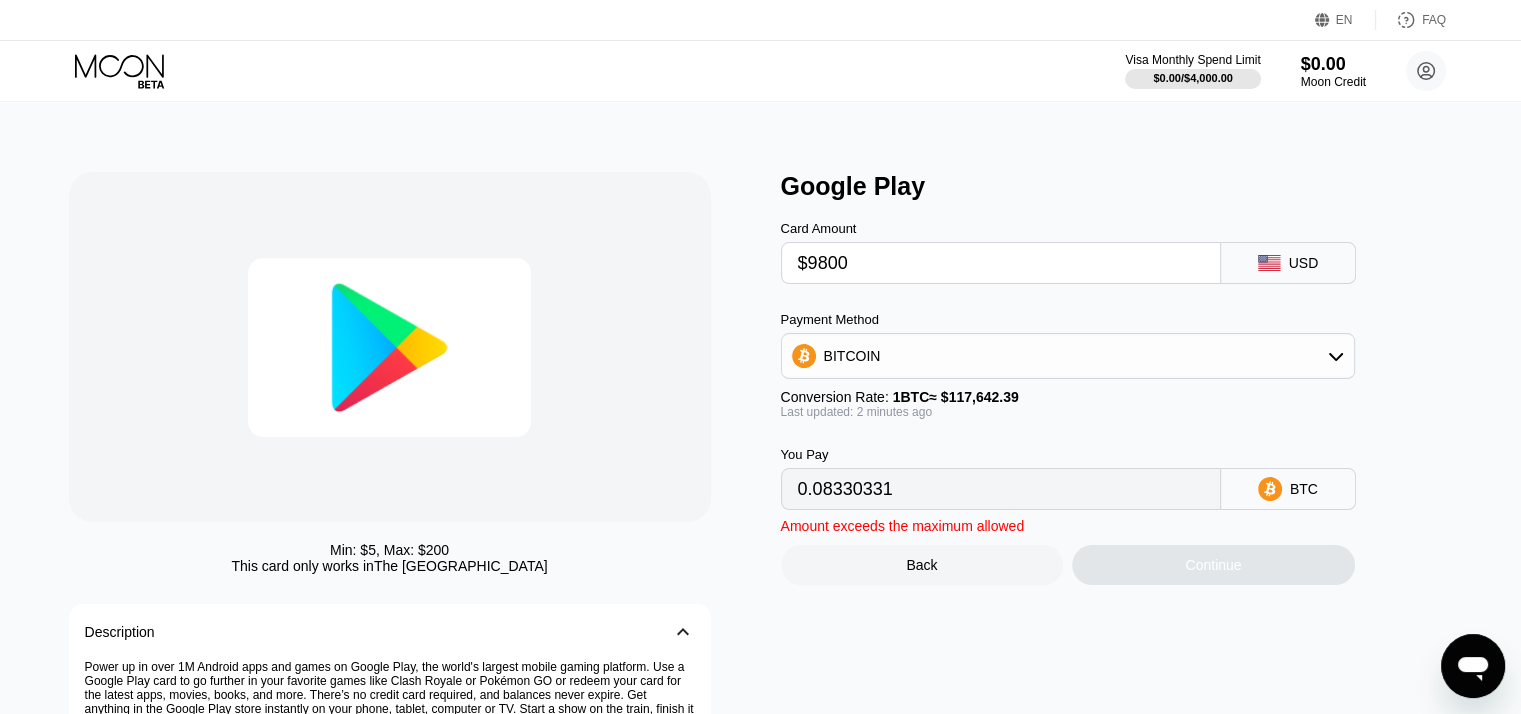 type on "$980" 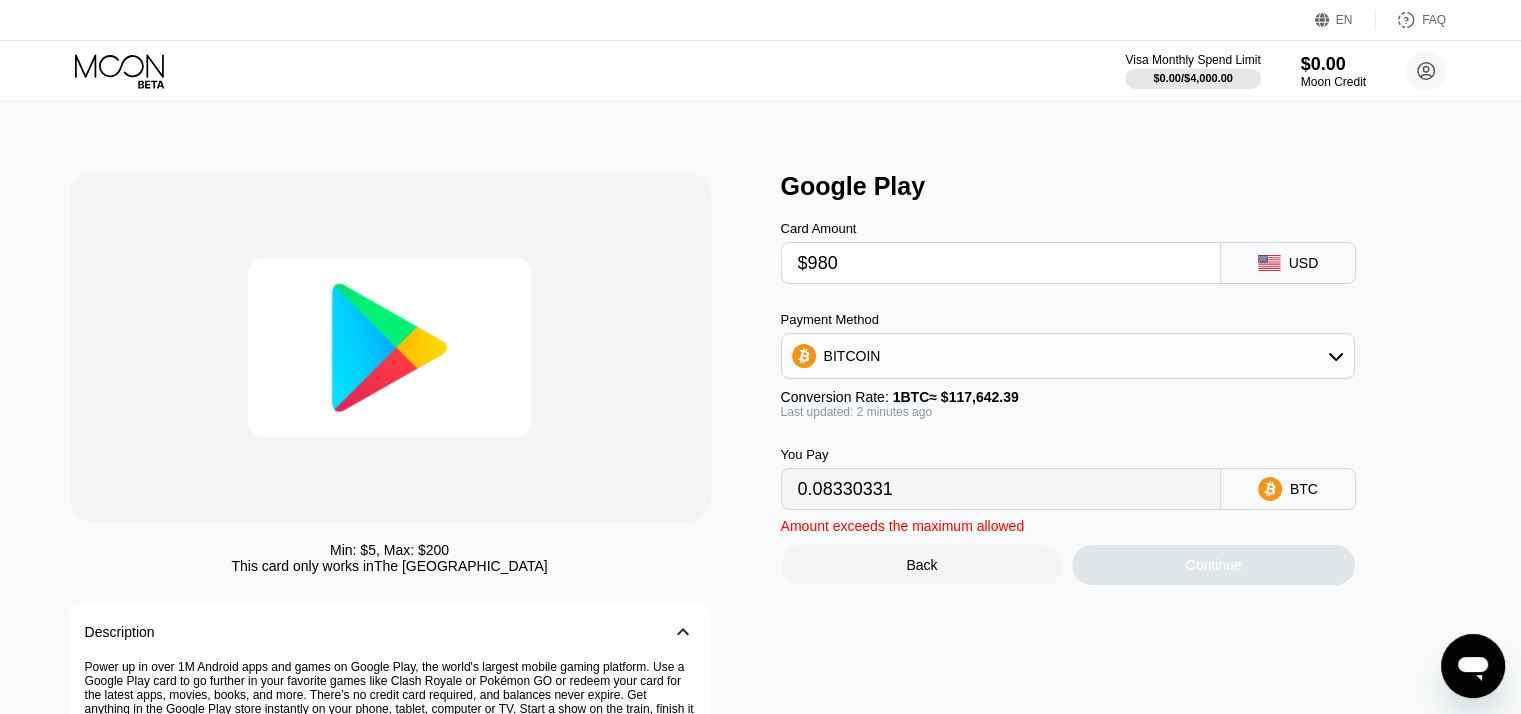 type on "0.00833034" 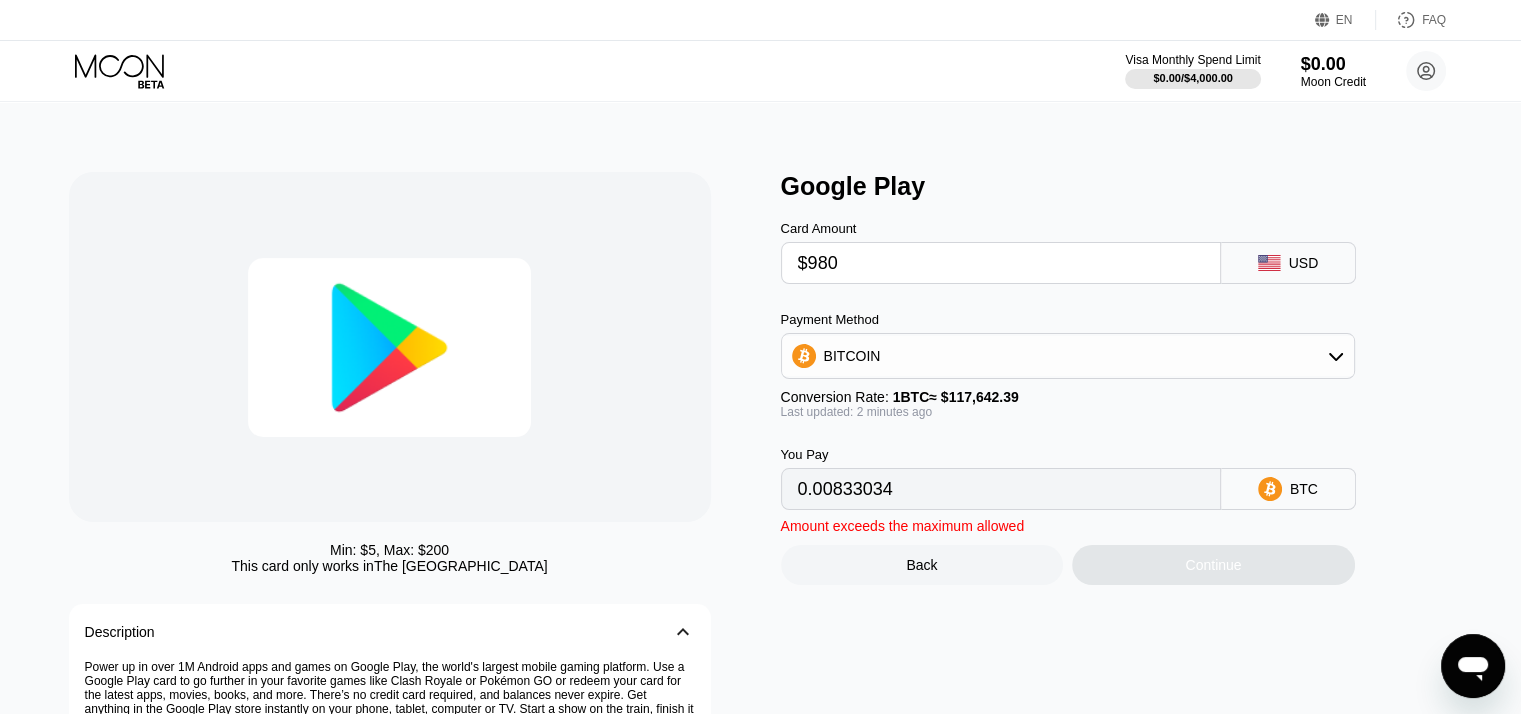 type on "$98" 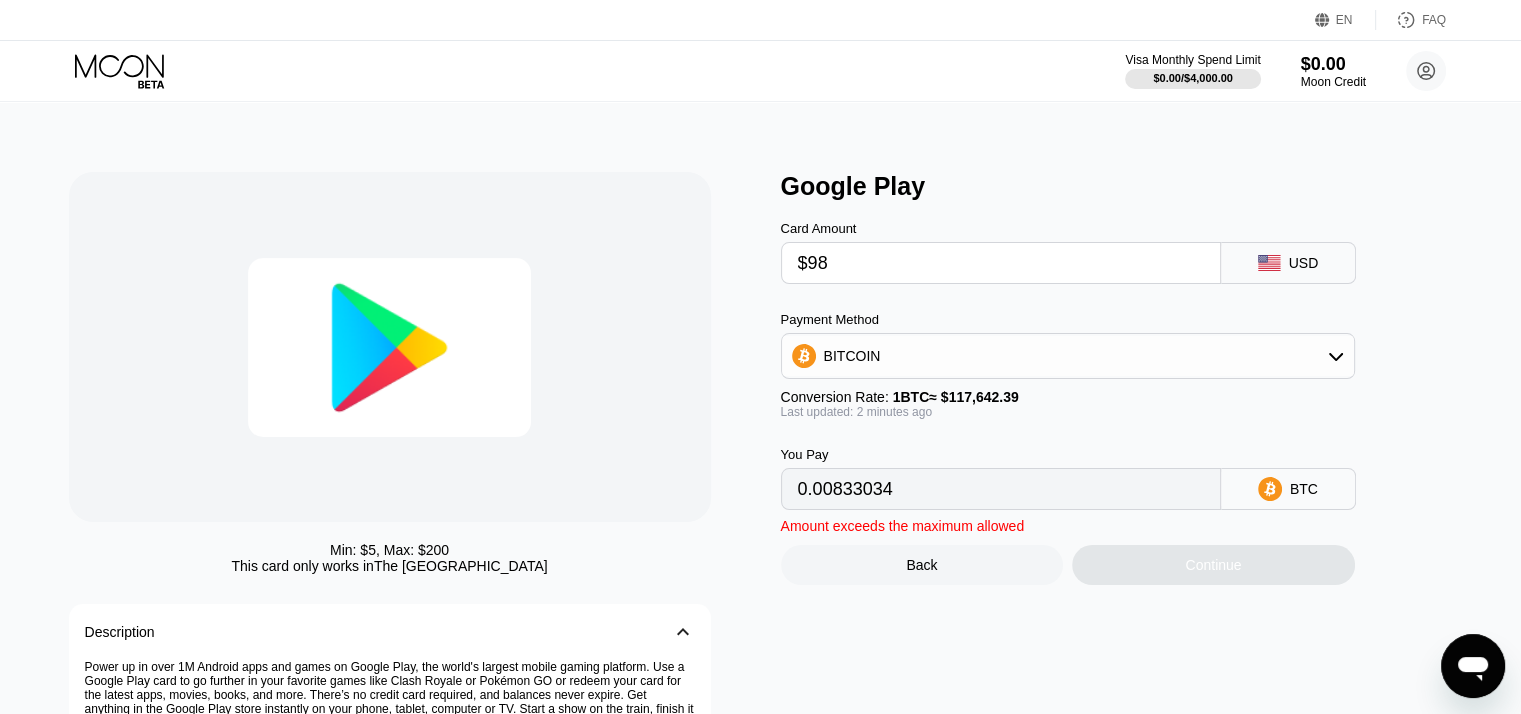 type on "0.00083304" 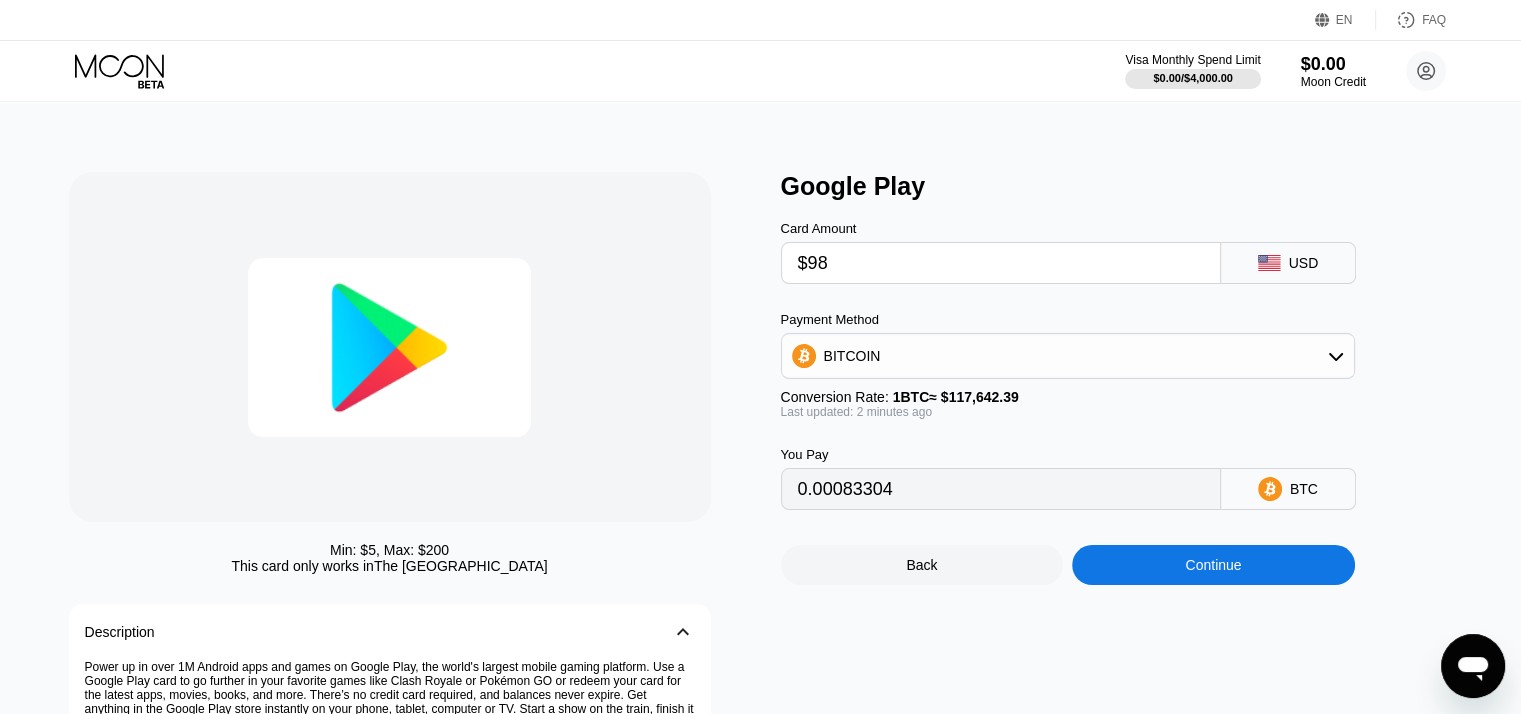 type on "$9" 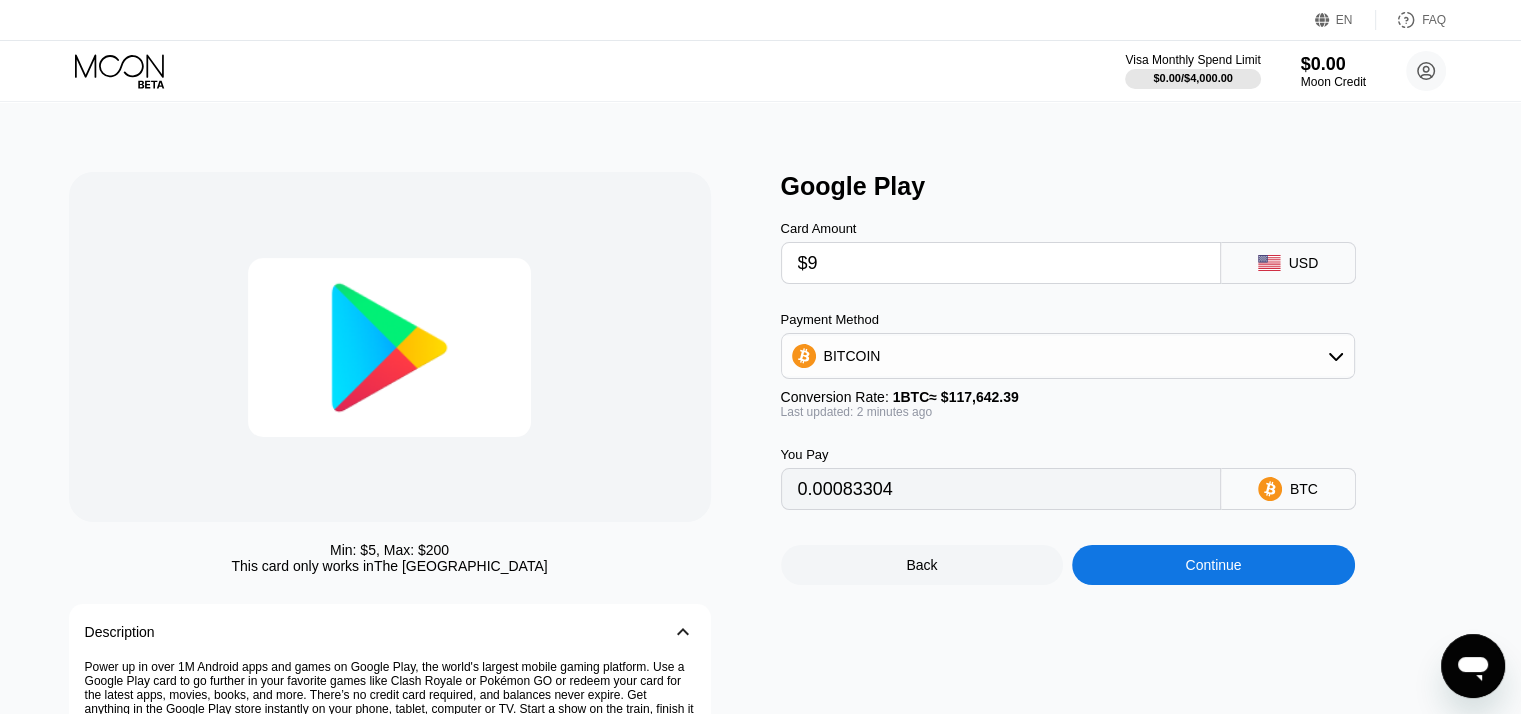 type 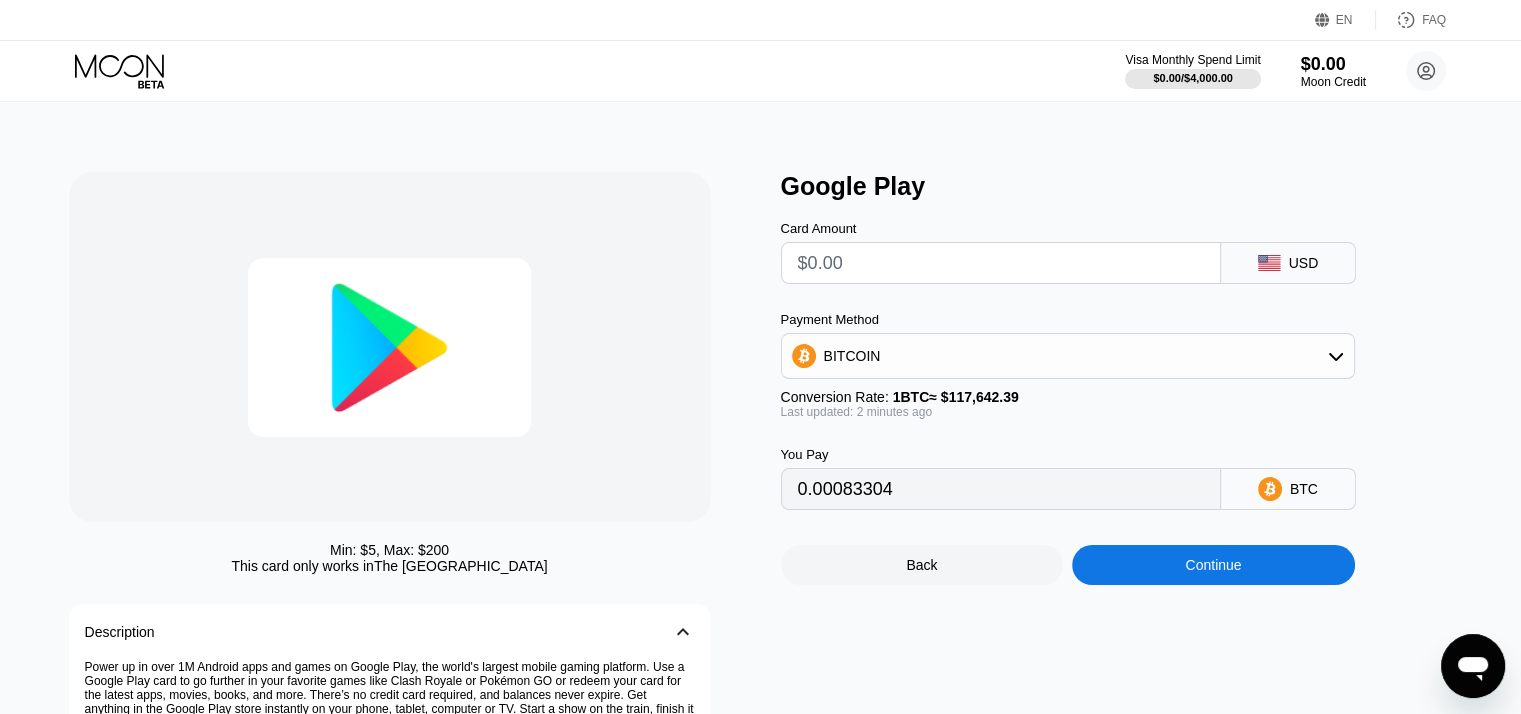 type on "0" 